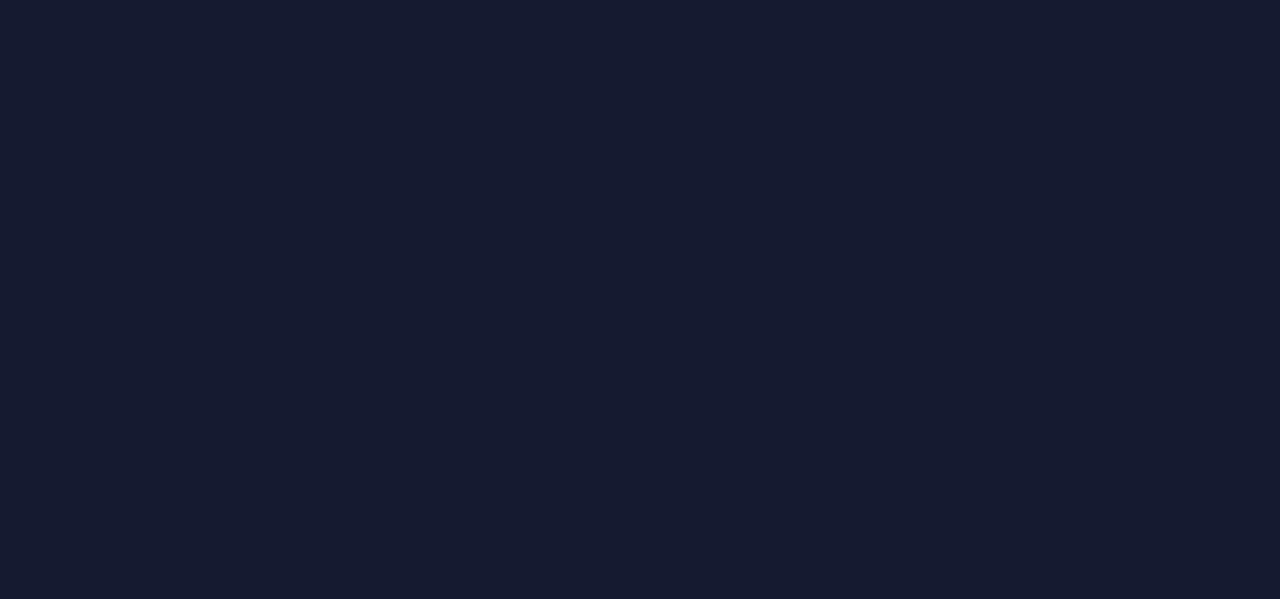 scroll, scrollTop: 0, scrollLeft: 0, axis: both 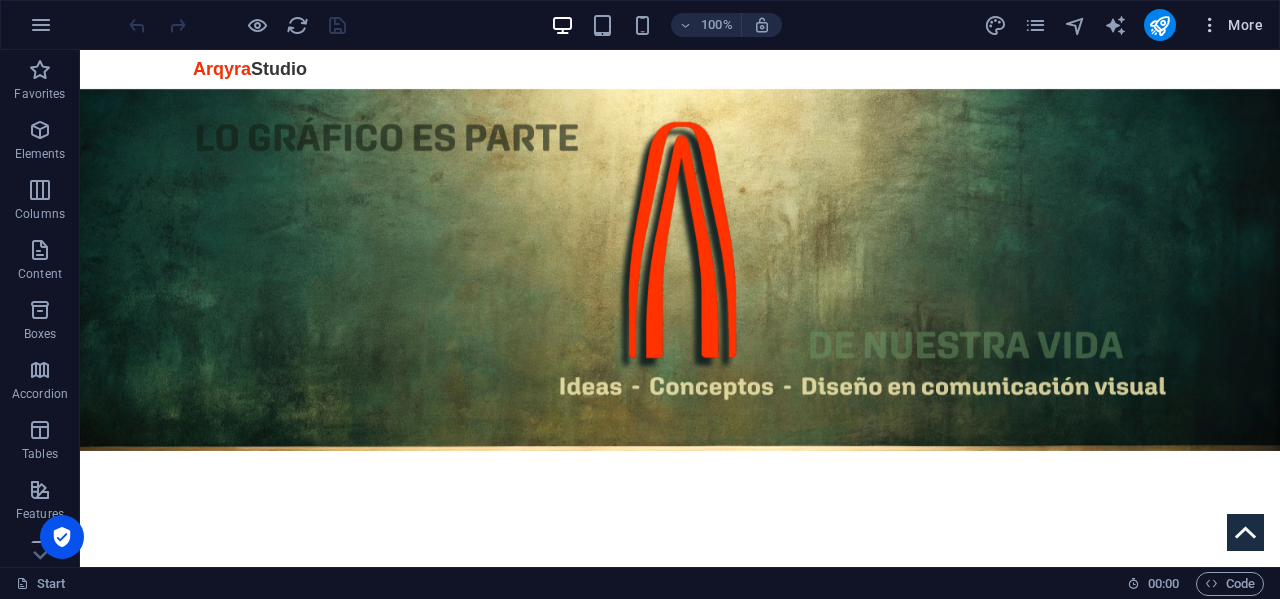 click on "More" at bounding box center [1231, 25] 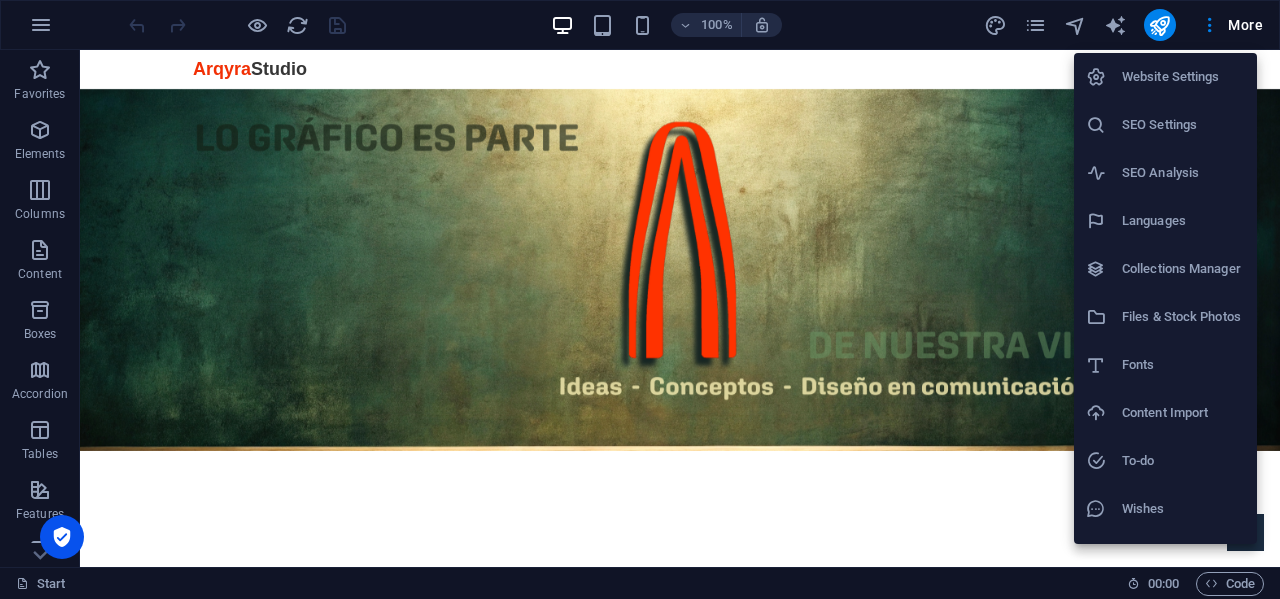 click on "Files & Stock Photos" at bounding box center (1183, 317) 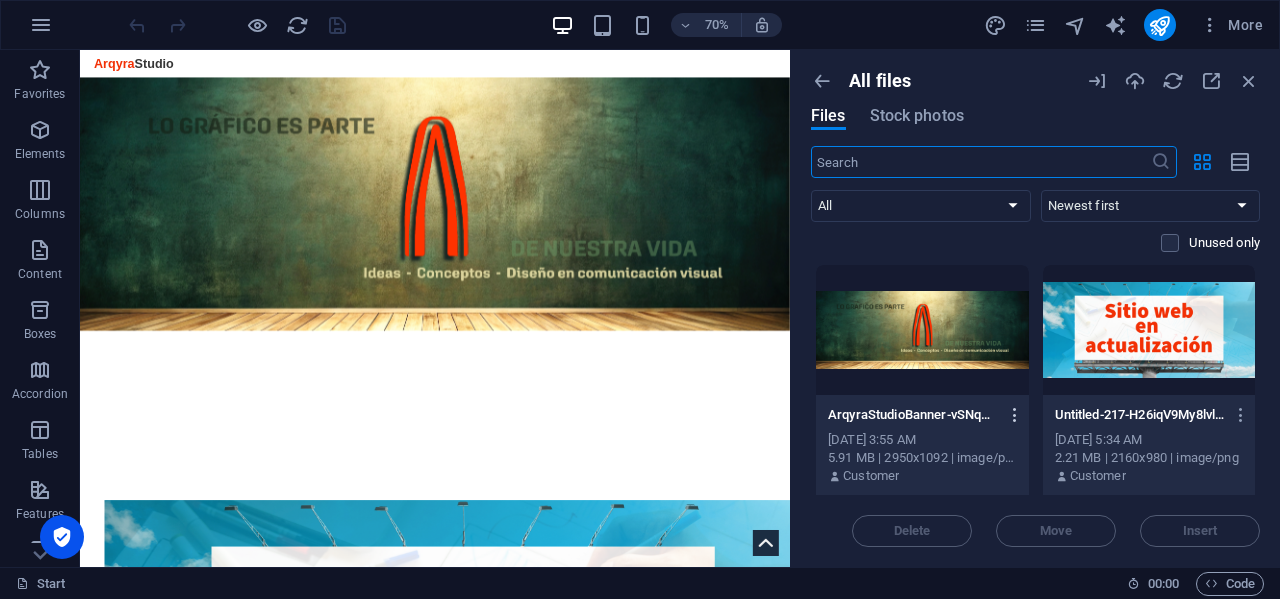 click at bounding box center [1015, 415] 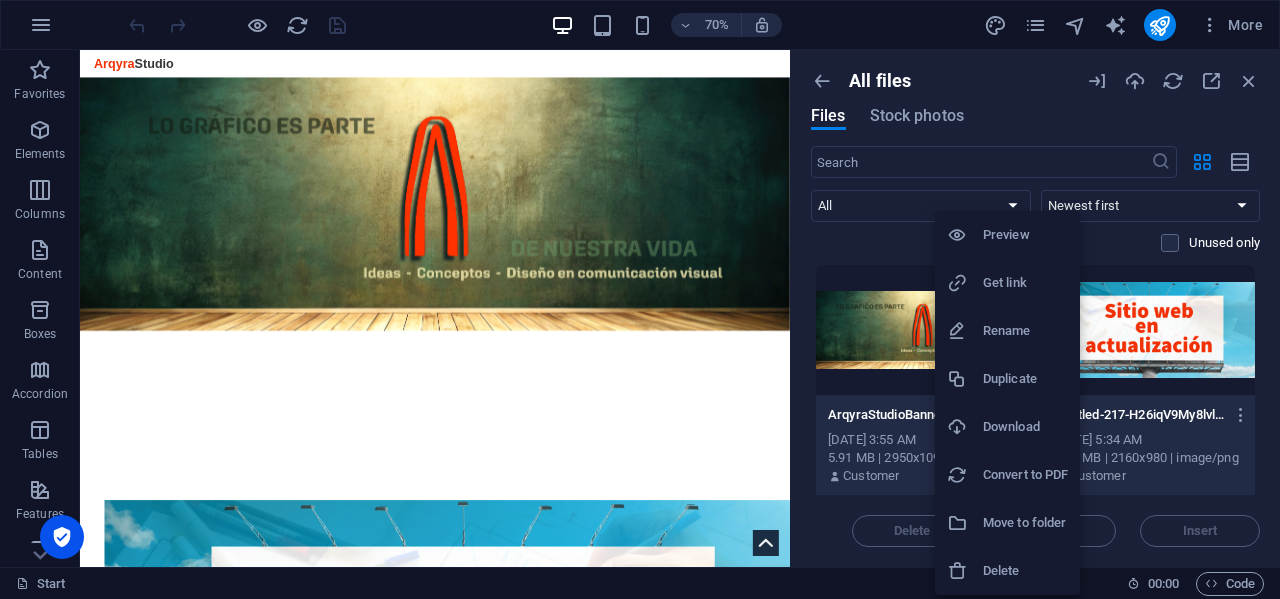 click on "Delete" at bounding box center (1025, 571) 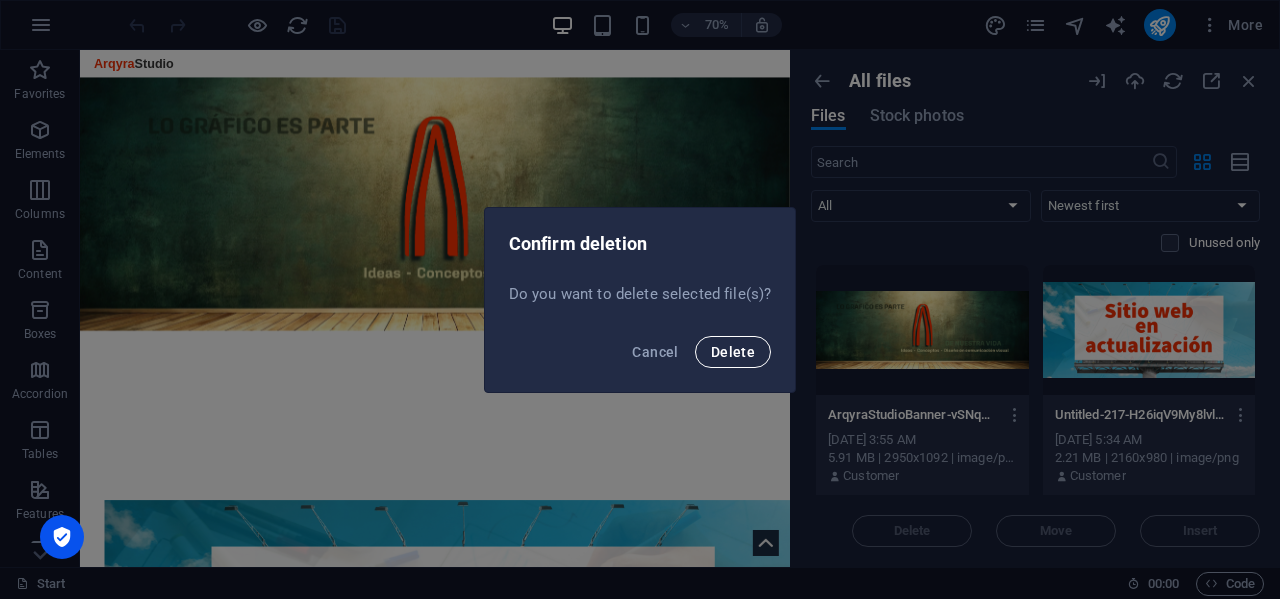 click on "Delete" at bounding box center [733, 352] 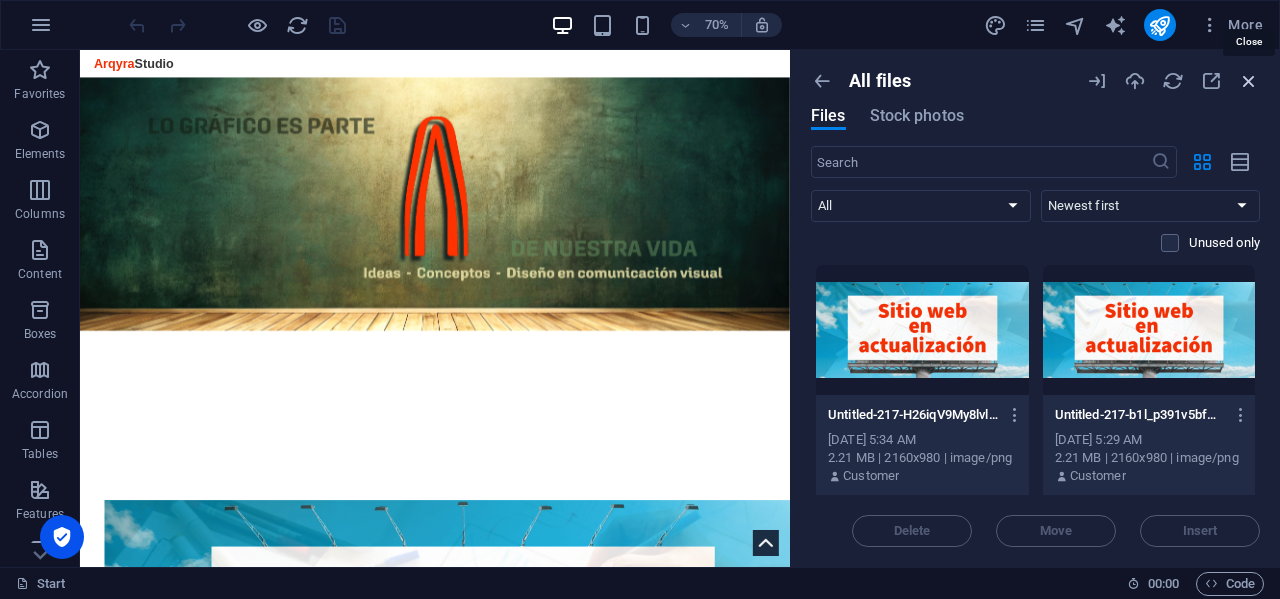 click at bounding box center (1249, 81) 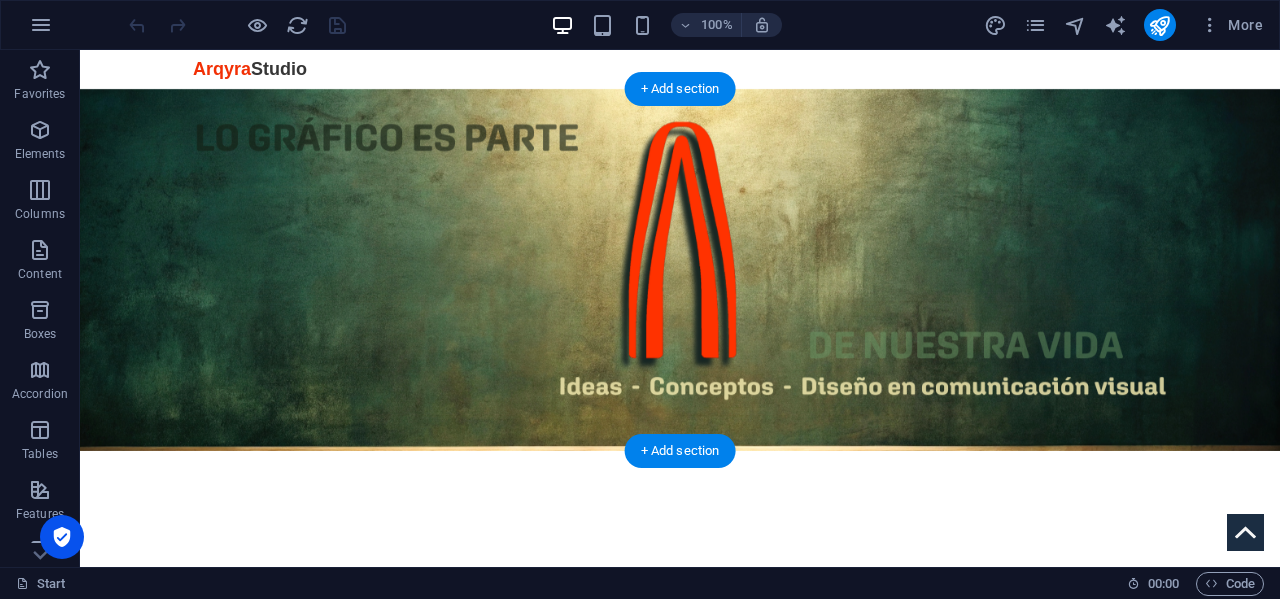 click at bounding box center [680, 270] 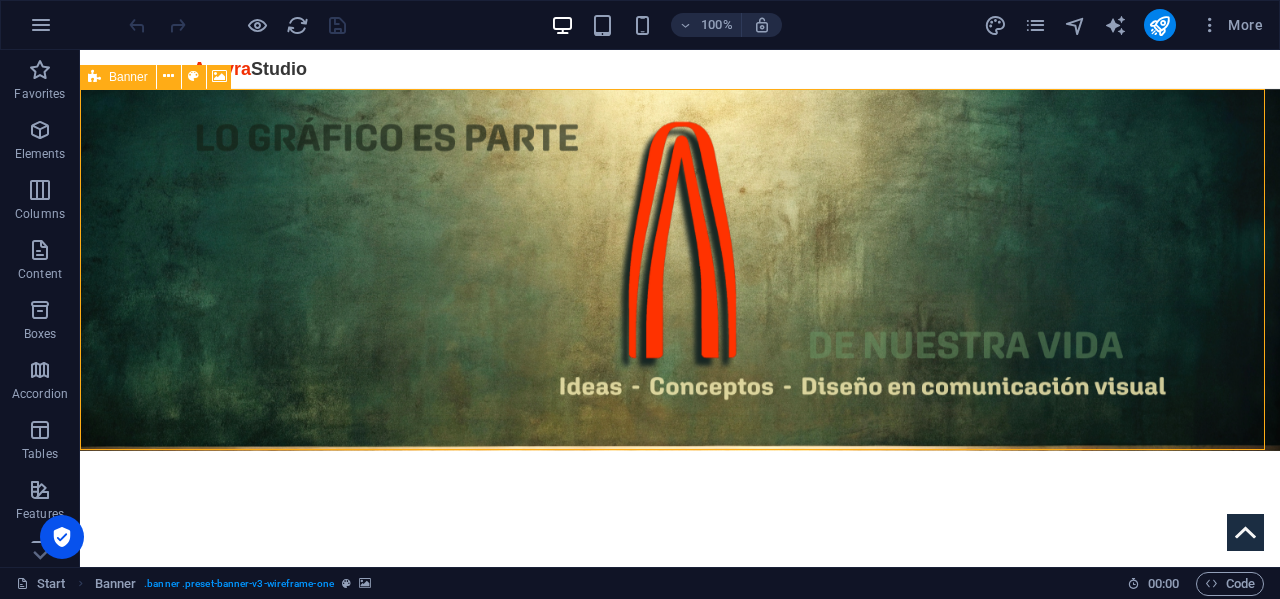 click on "Banner" at bounding box center [128, 77] 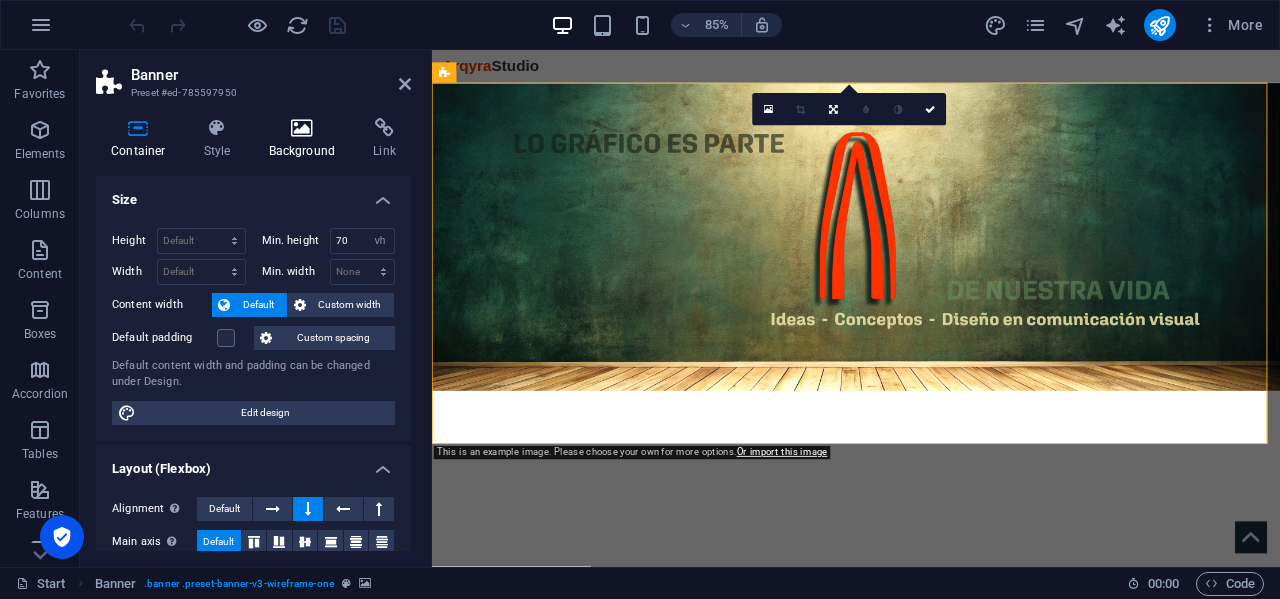 click on "Background" at bounding box center (306, 139) 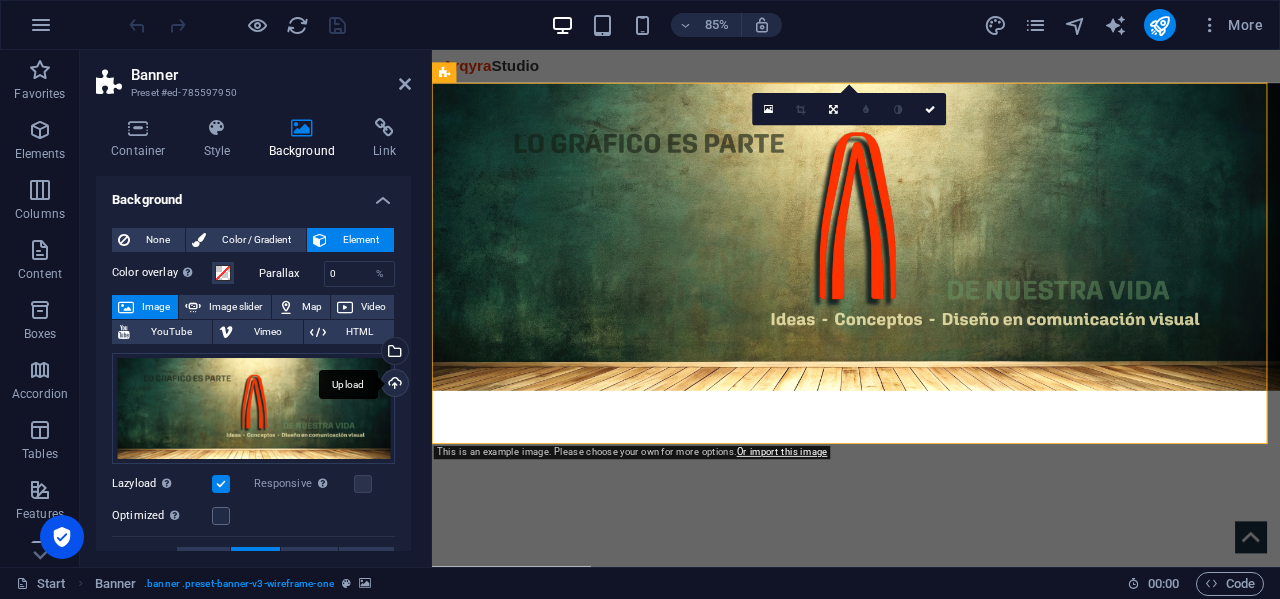 click on "Upload" at bounding box center [393, 385] 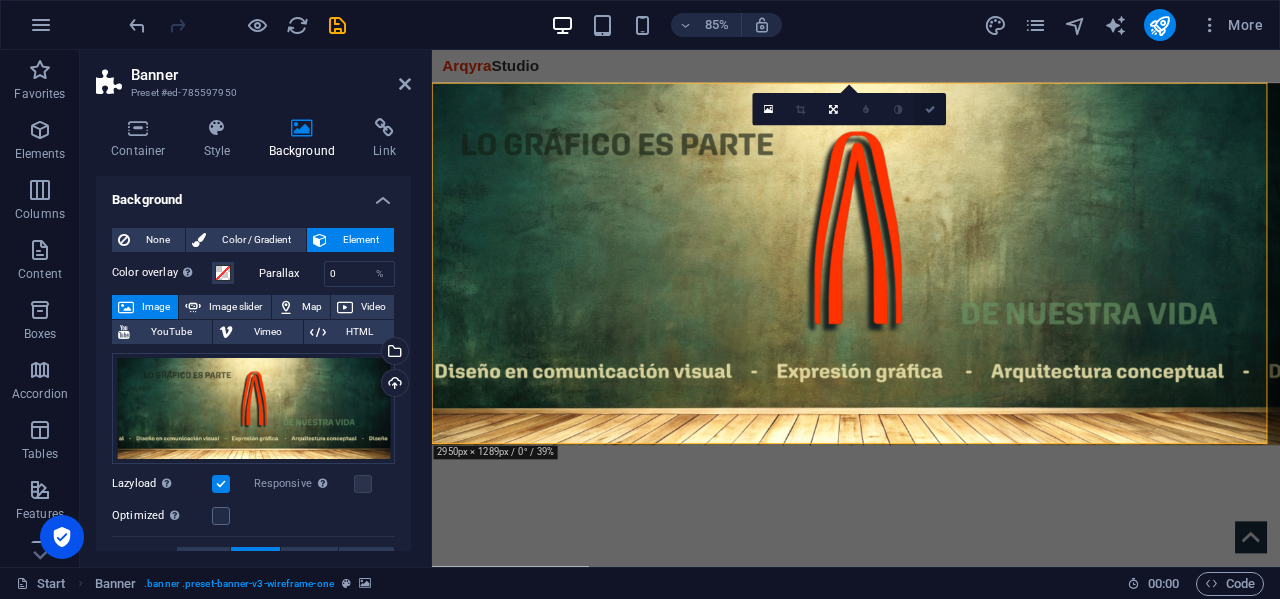click at bounding box center (930, 109) 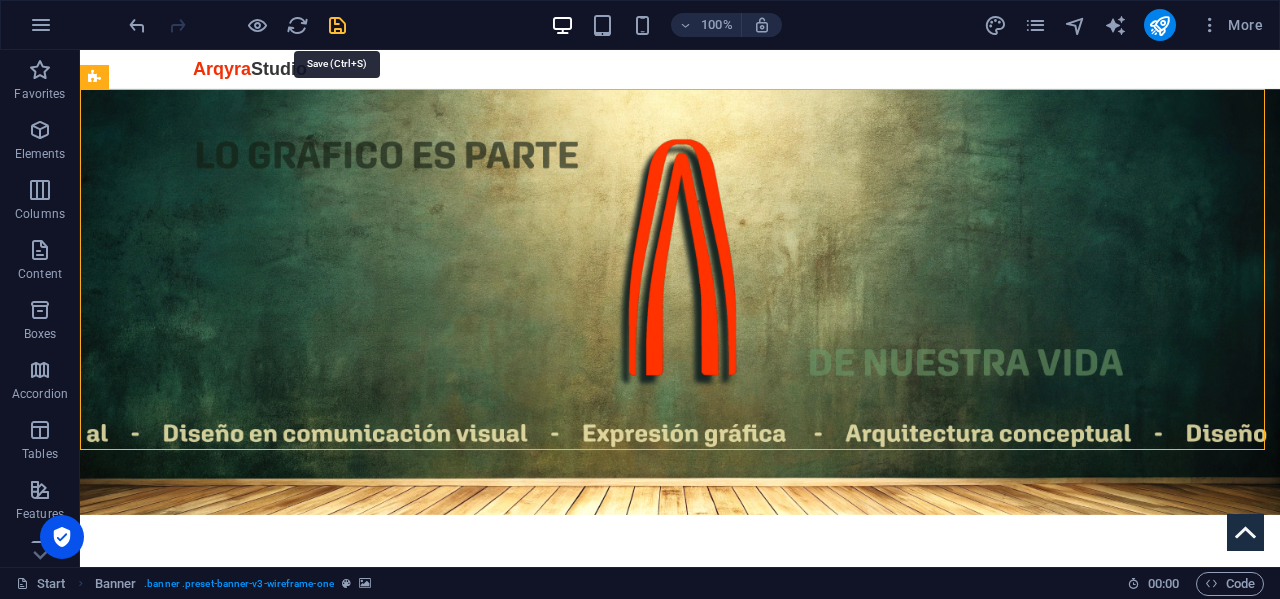 click at bounding box center [337, 25] 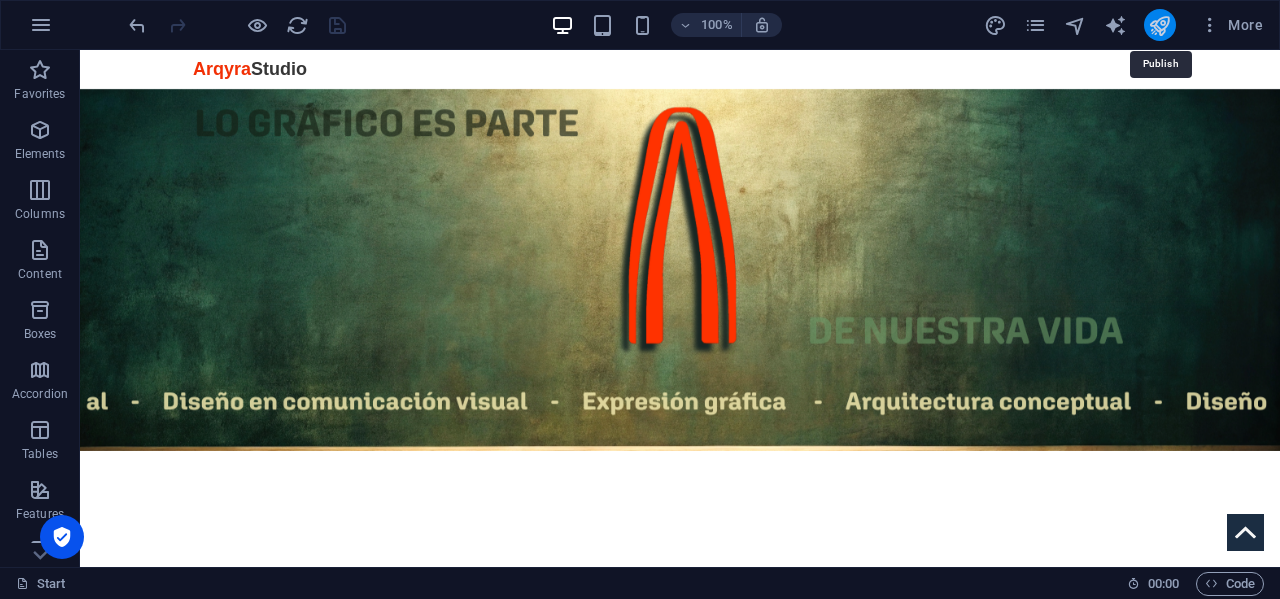click at bounding box center (1159, 25) 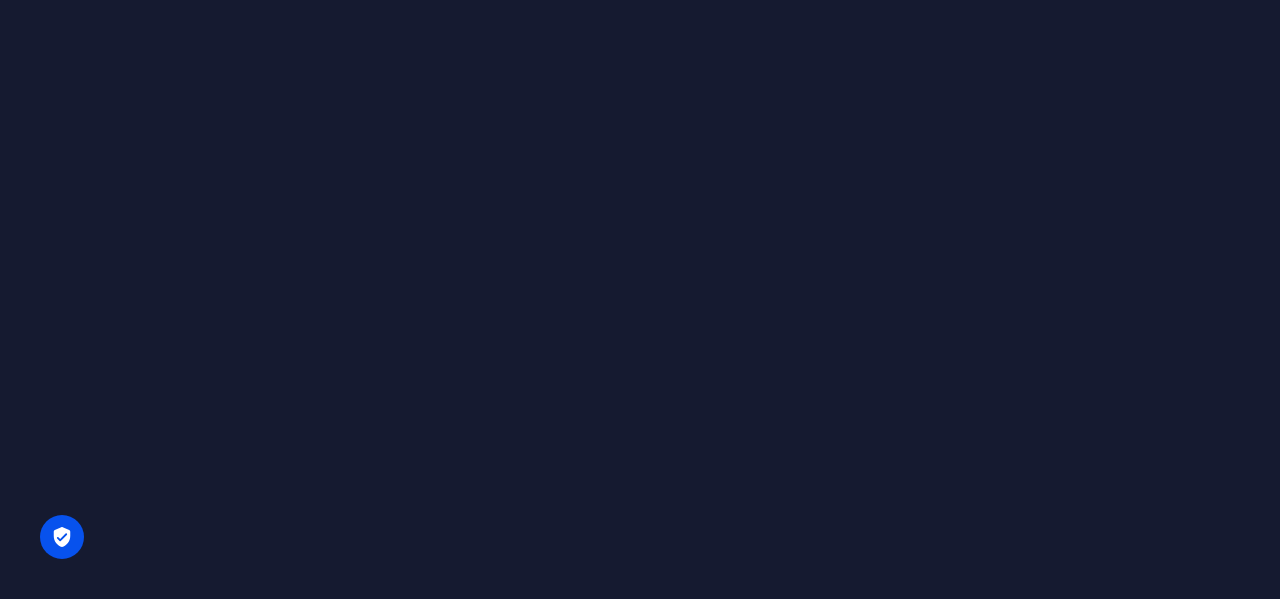 scroll, scrollTop: 0, scrollLeft: 0, axis: both 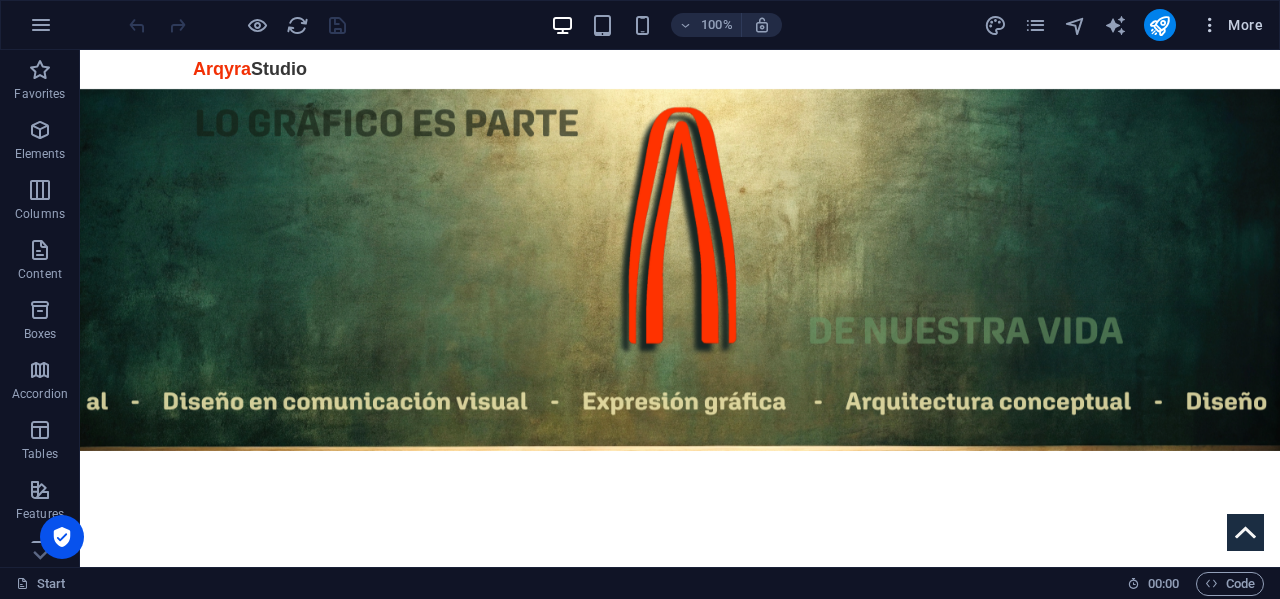 click on "More" at bounding box center [1231, 25] 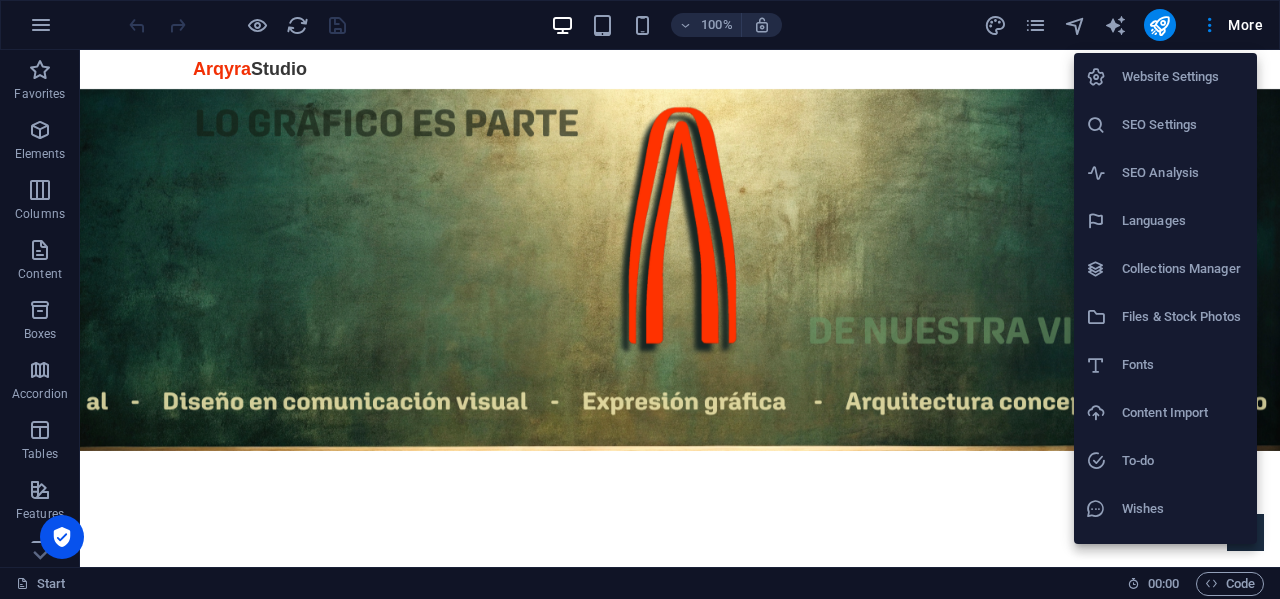 click on "Fonts" at bounding box center [1183, 365] 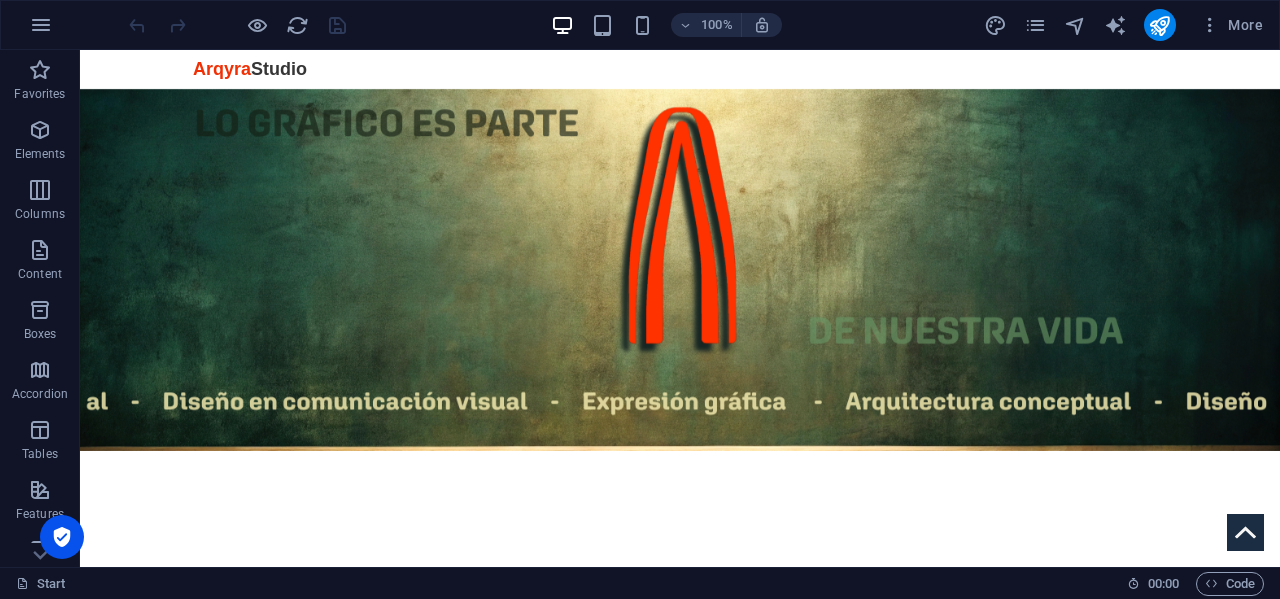 select on "popularity" 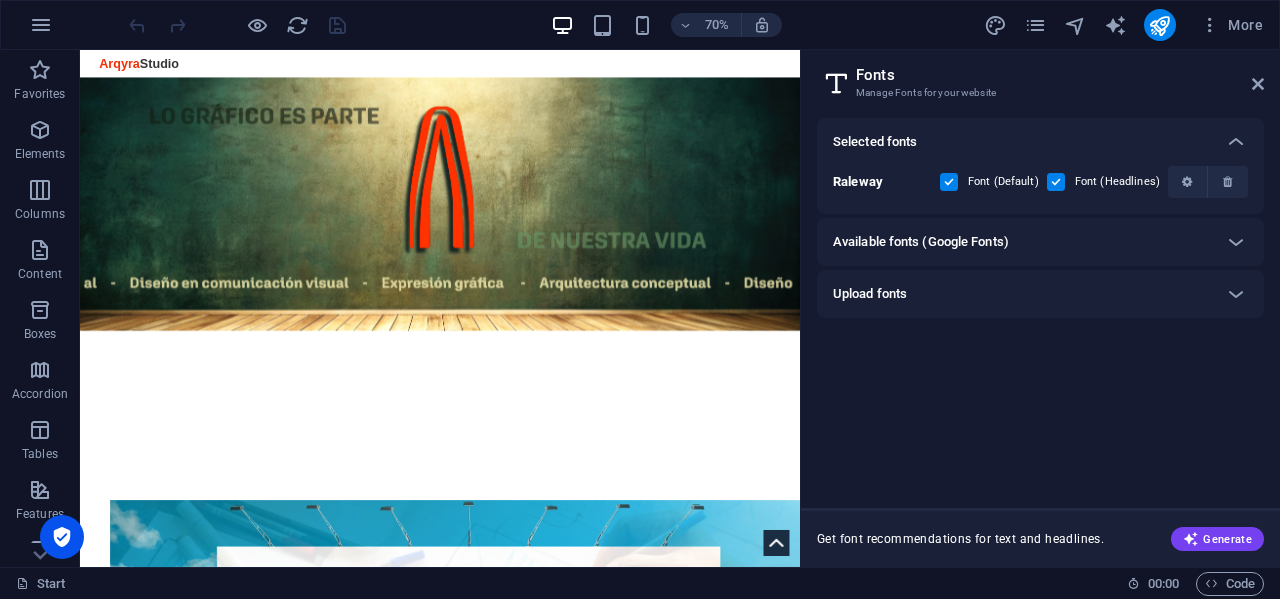 click on "Available fonts (Google Fonts)" at bounding box center (921, 242) 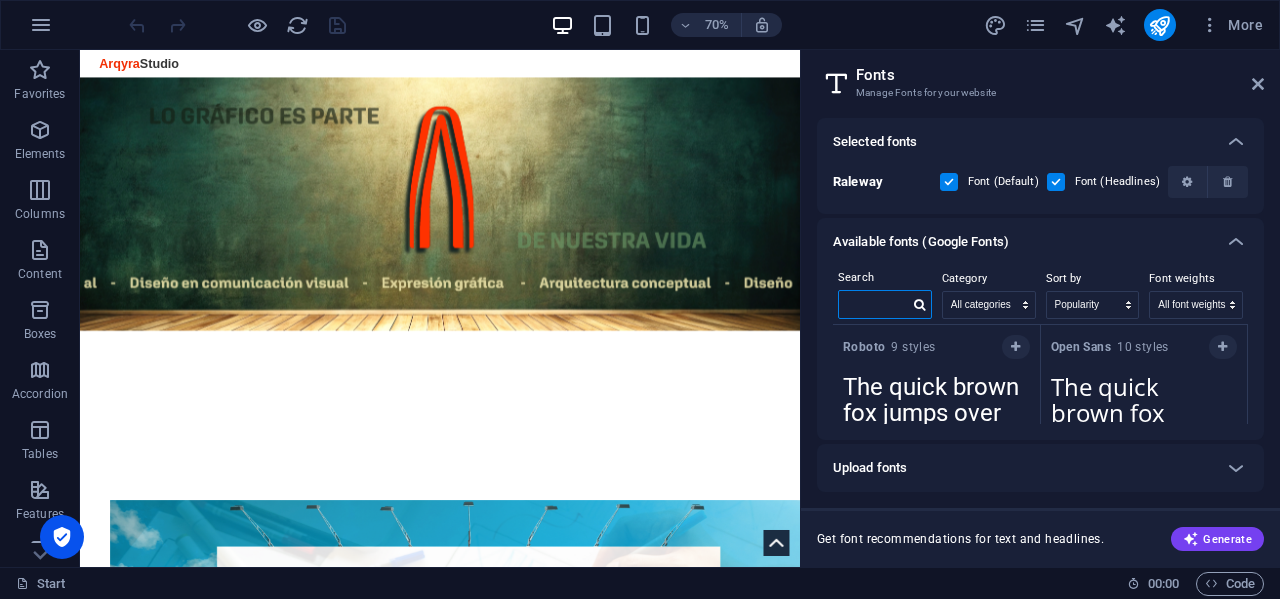click at bounding box center [874, 304] 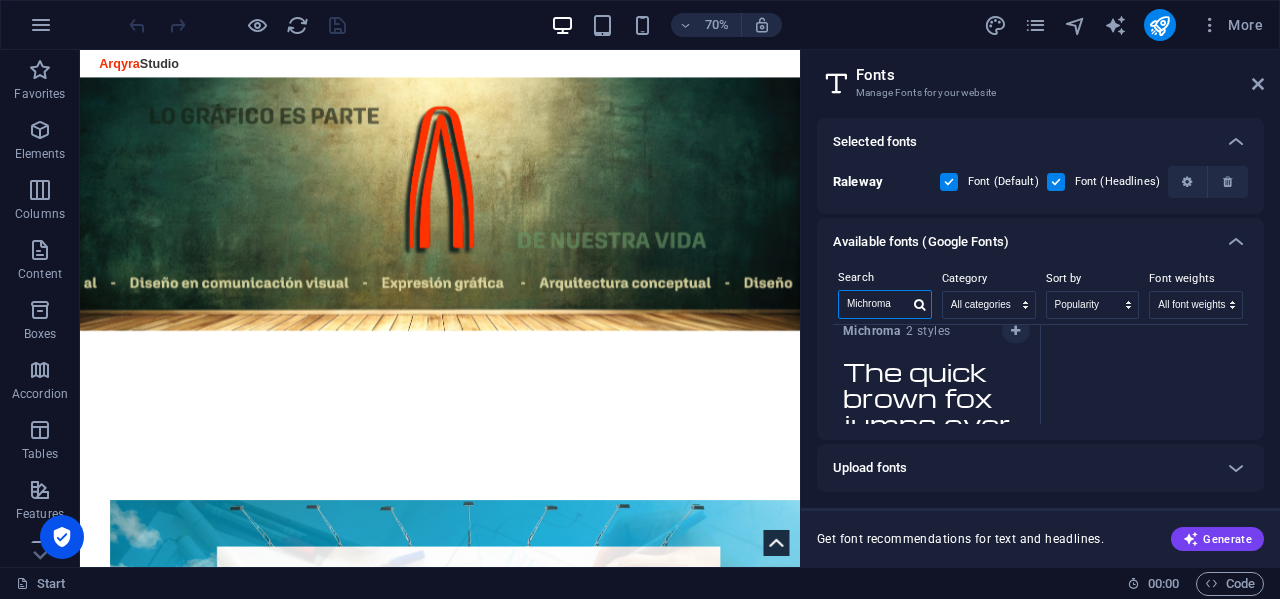 scroll, scrollTop: 0, scrollLeft: 0, axis: both 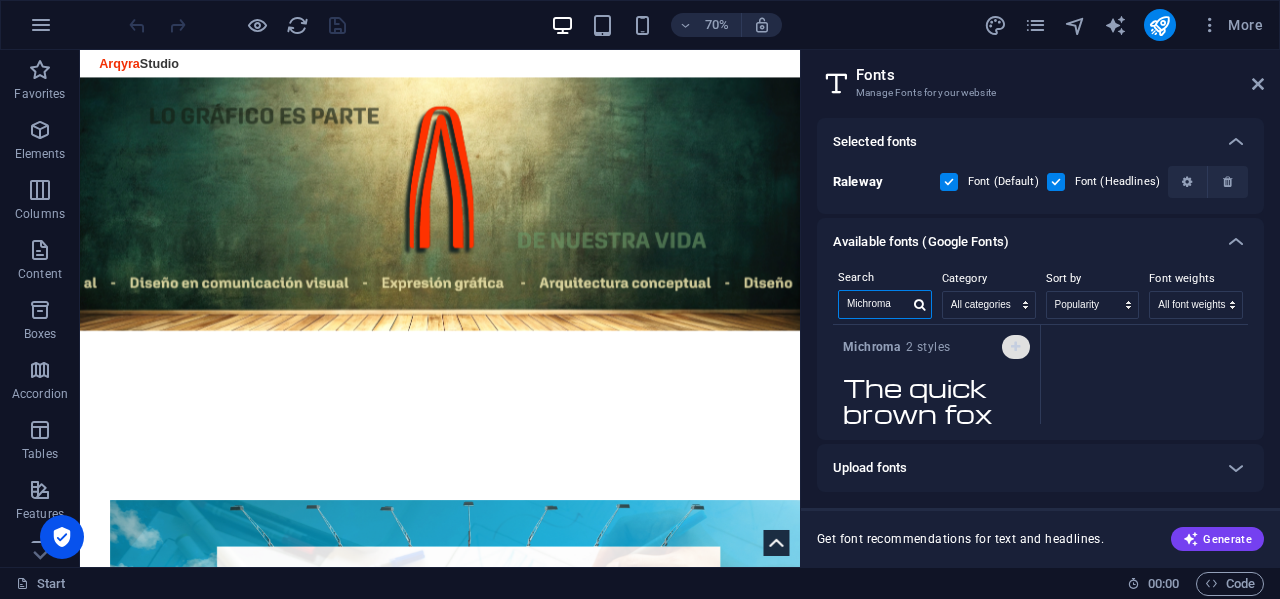 type on "Michroma" 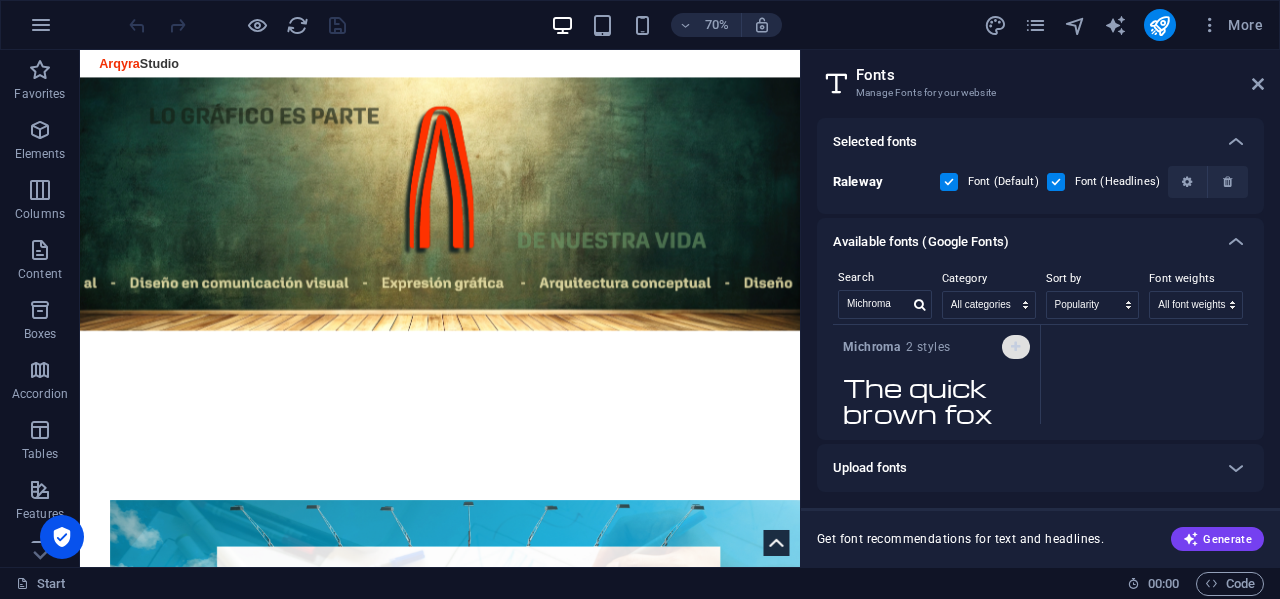 click at bounding box center [1015, 347] 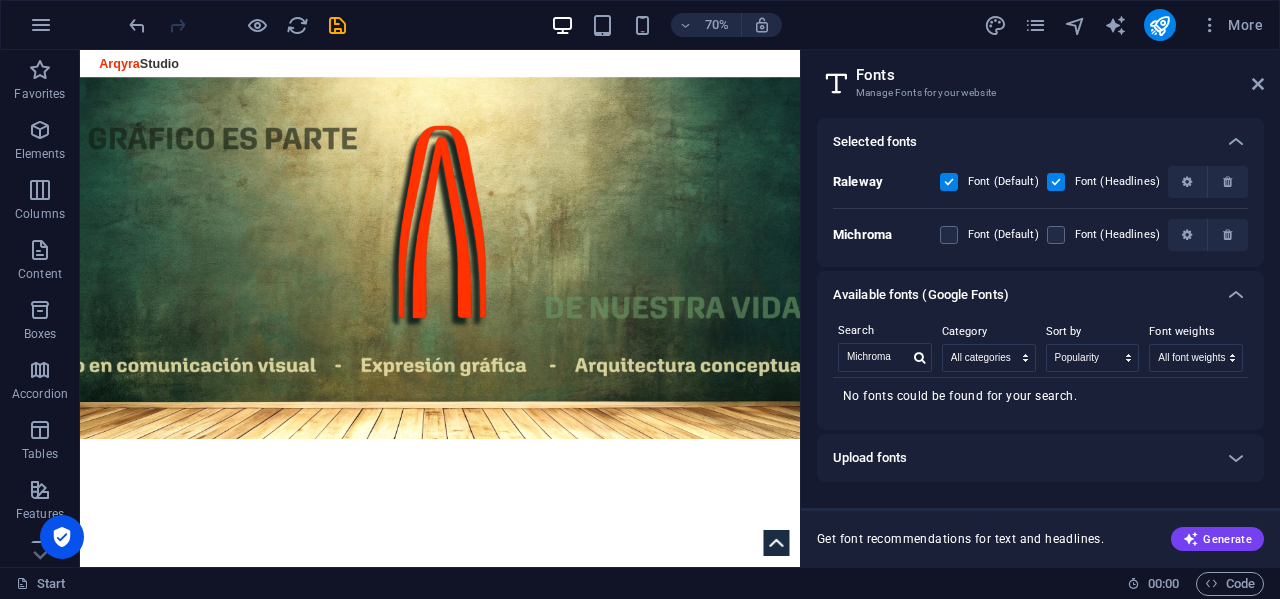 click on "No fonts could be found for your search." at bounding box center [1040, 396] 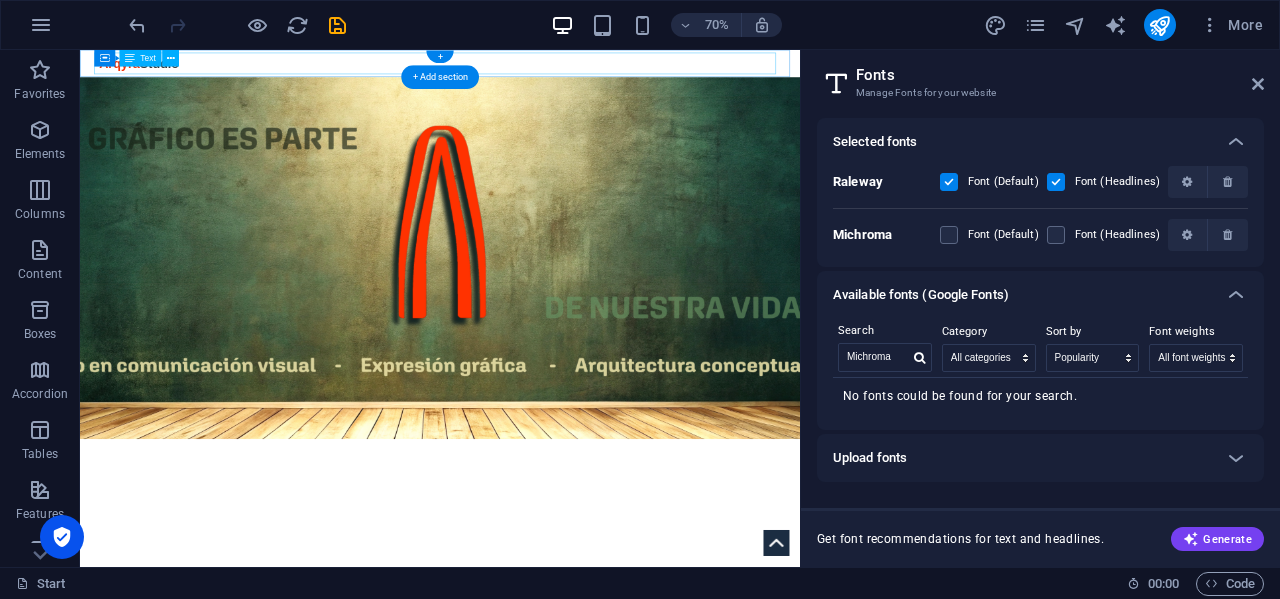 click on "Arqyra Studio" at bounding box center (595, 69) 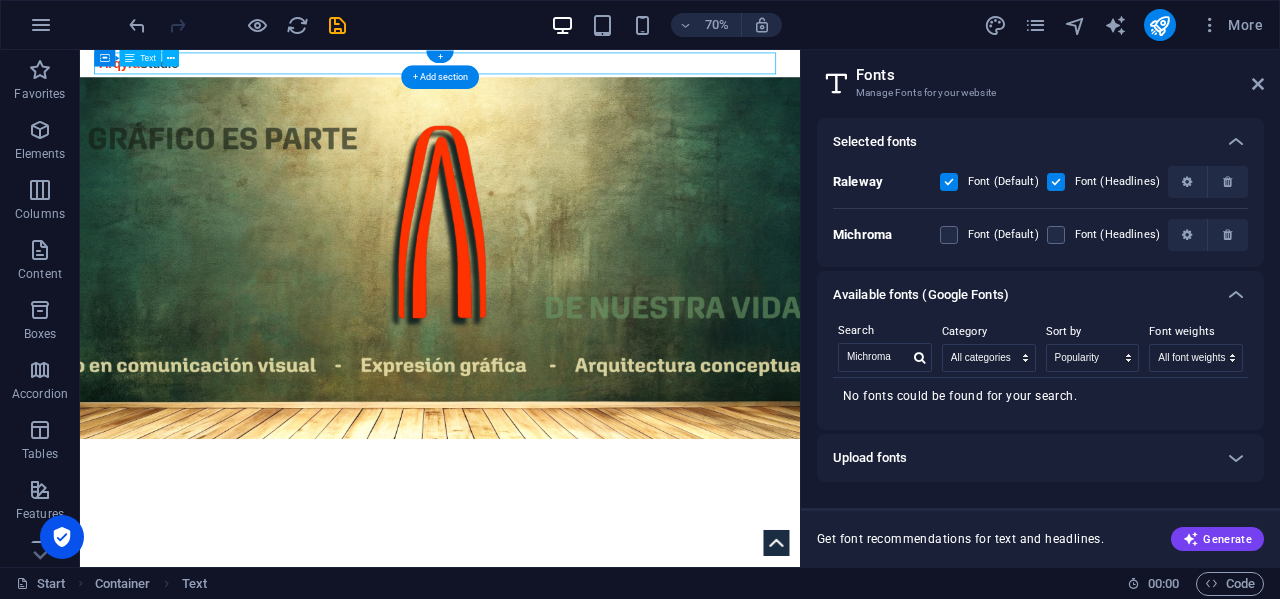 click on "Arqyra Studio" at bounding box center [595, 69] 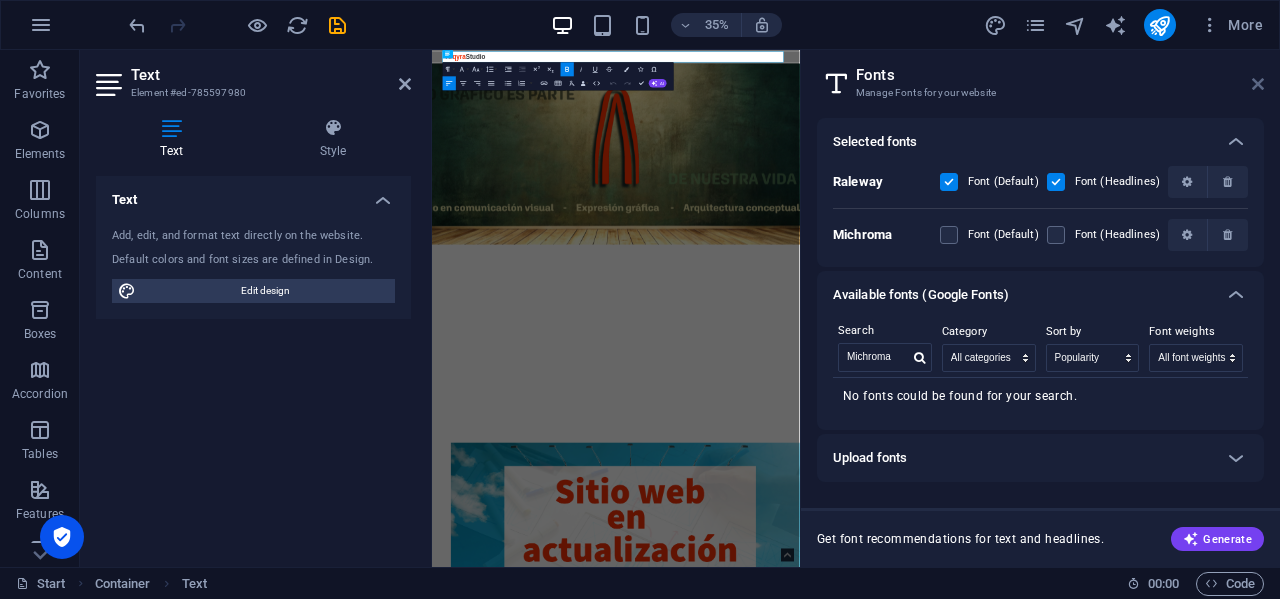 click at bounding box center [1258, 84] 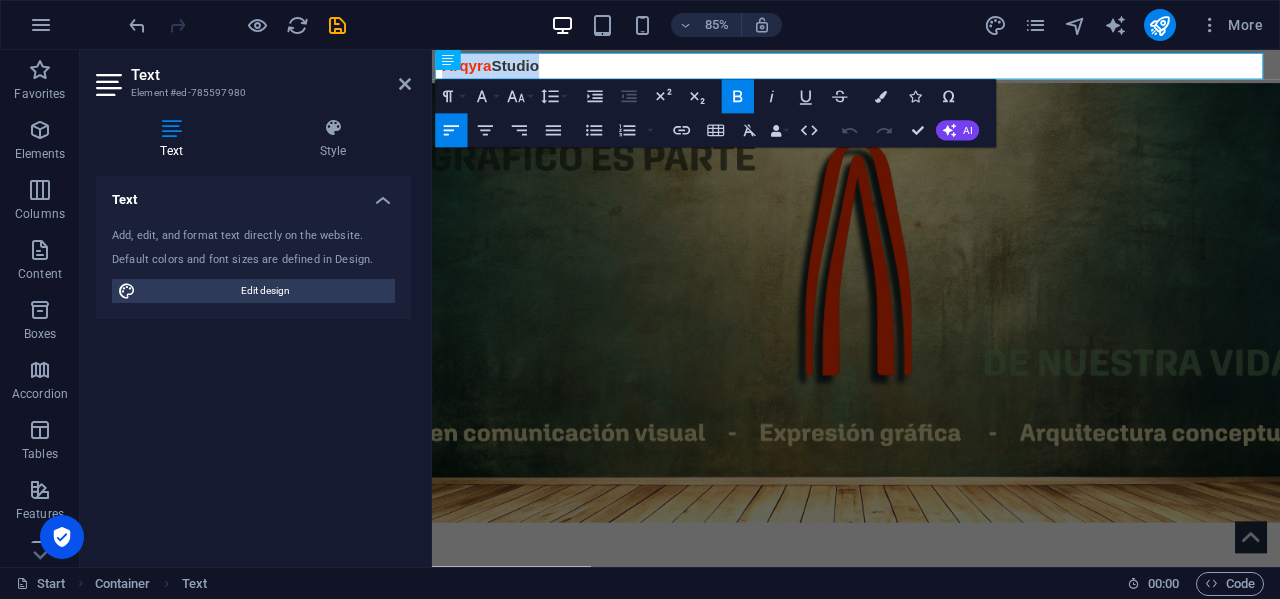 drag, startPoint x: 575, startPoint y: 66, endPoint x: 822, endPoint y: 116, distance: 252.00992 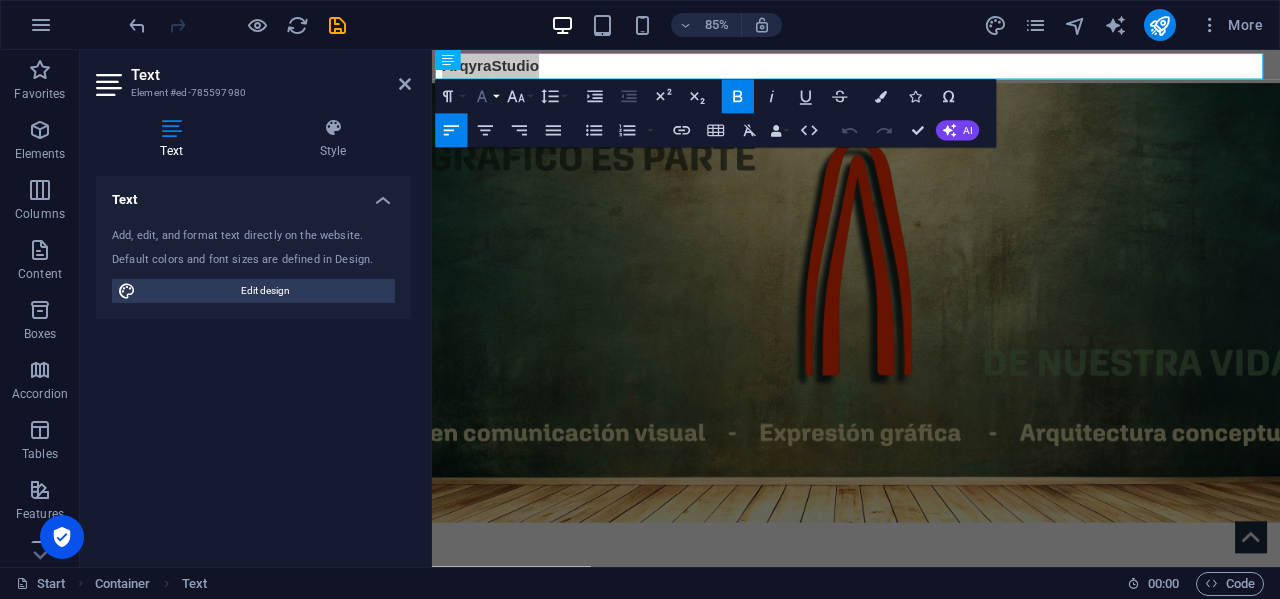 click on "Font Family" at bounding box center [486, 97] 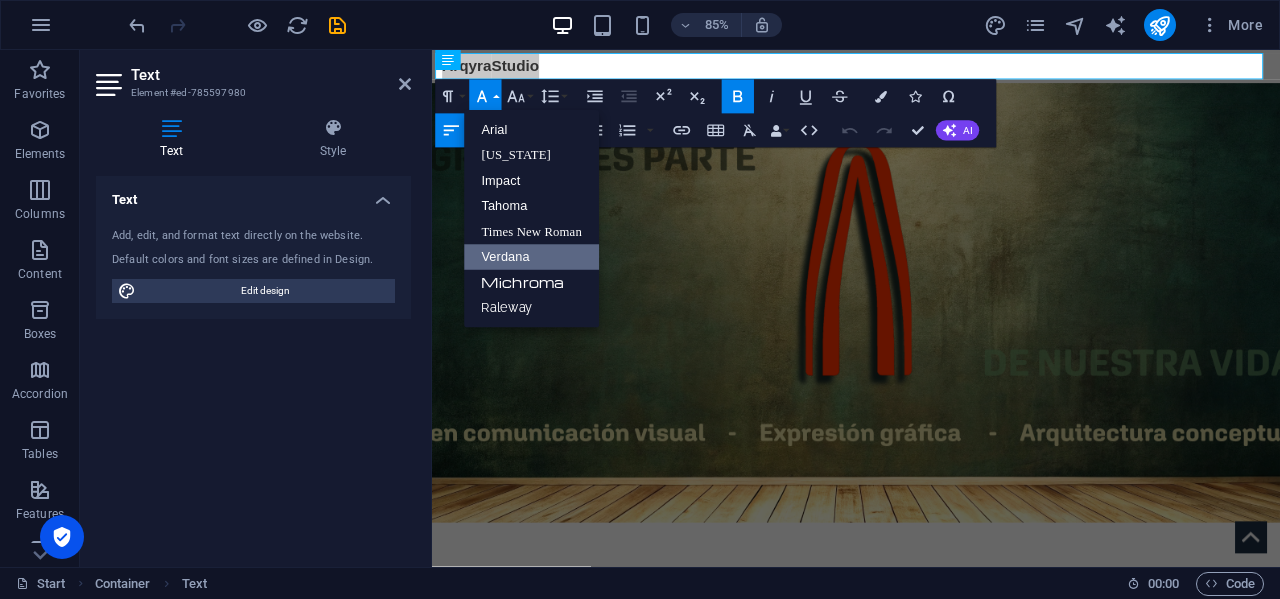 scroll, scrollTop: 0, scrollLeft: 0, axis: both 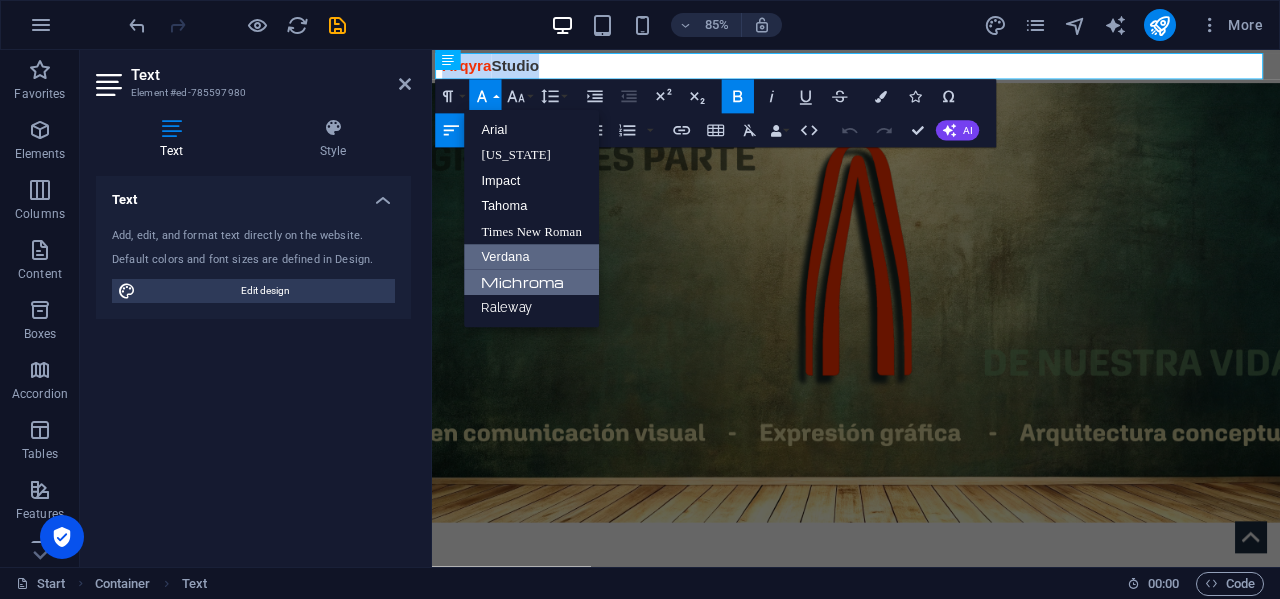 click on "Michroma" at bounding box center (532, 283) 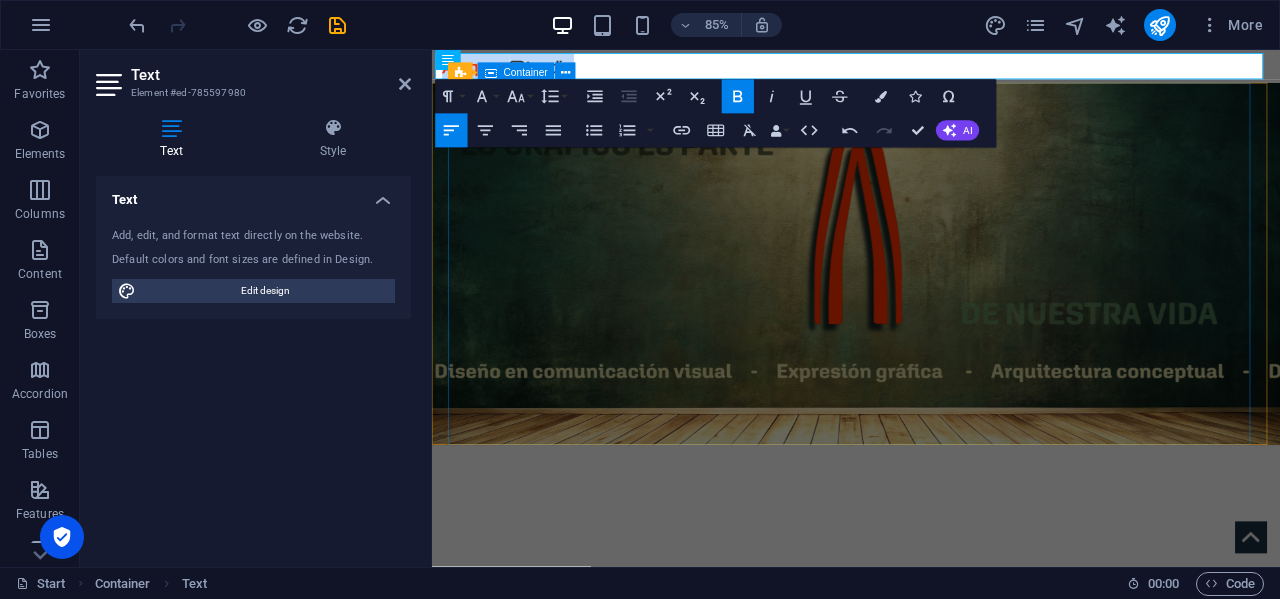 click at bounding box center (931, 611) 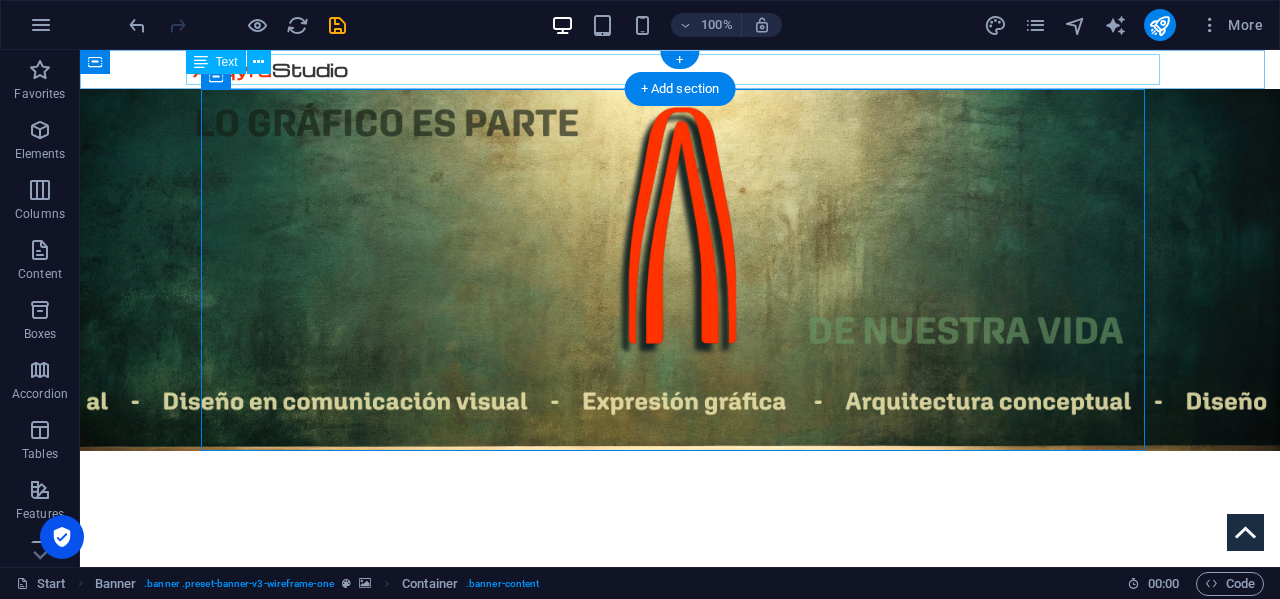 click on "Arqyra Studio" at bounding box center (680, 69) 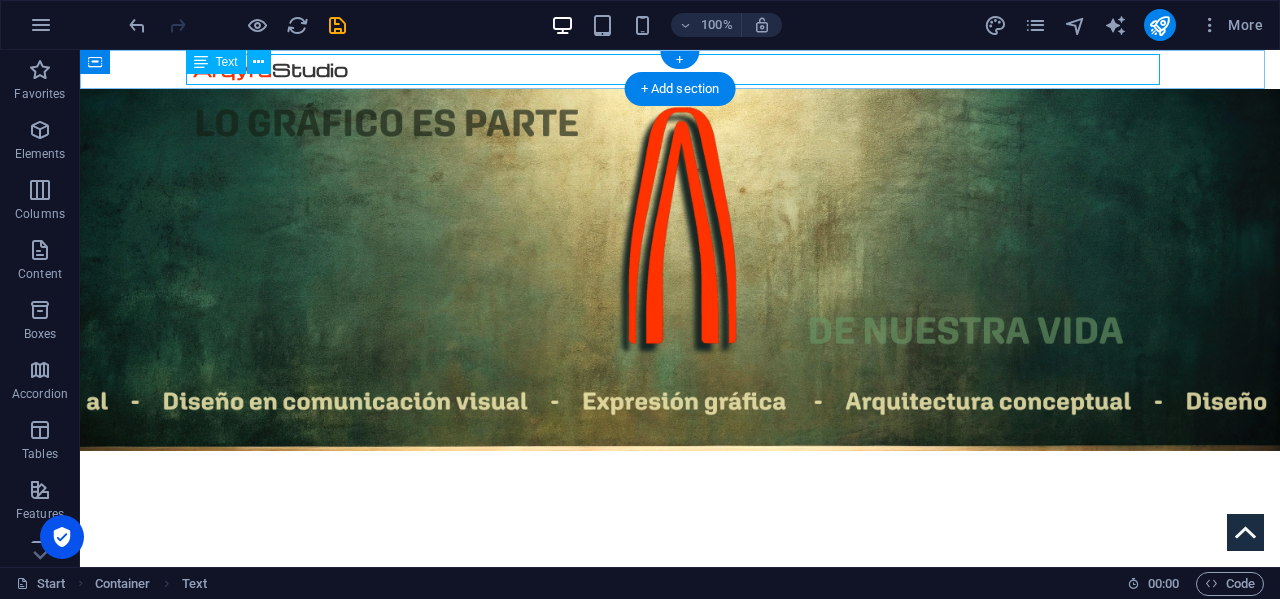 click on "Arqyra Studio" at bounding box center (680, 69) 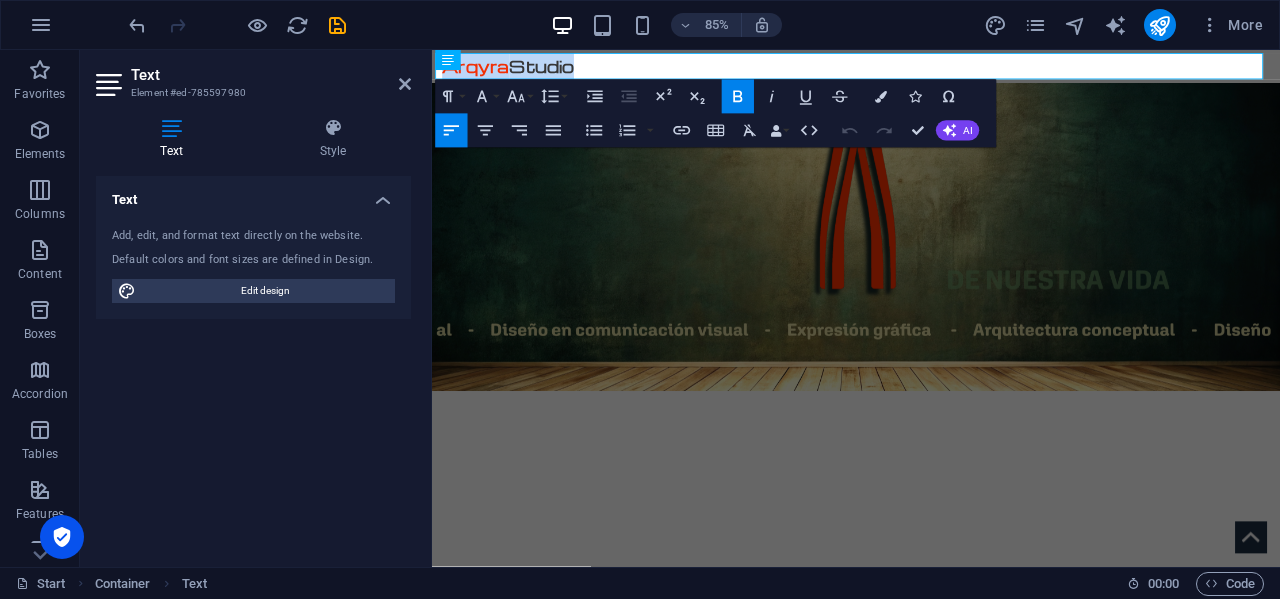 drag, startPoint x: 602, startPoint y: 71, endPoint x: 831, endPoint y: 110, distance: 232.29723 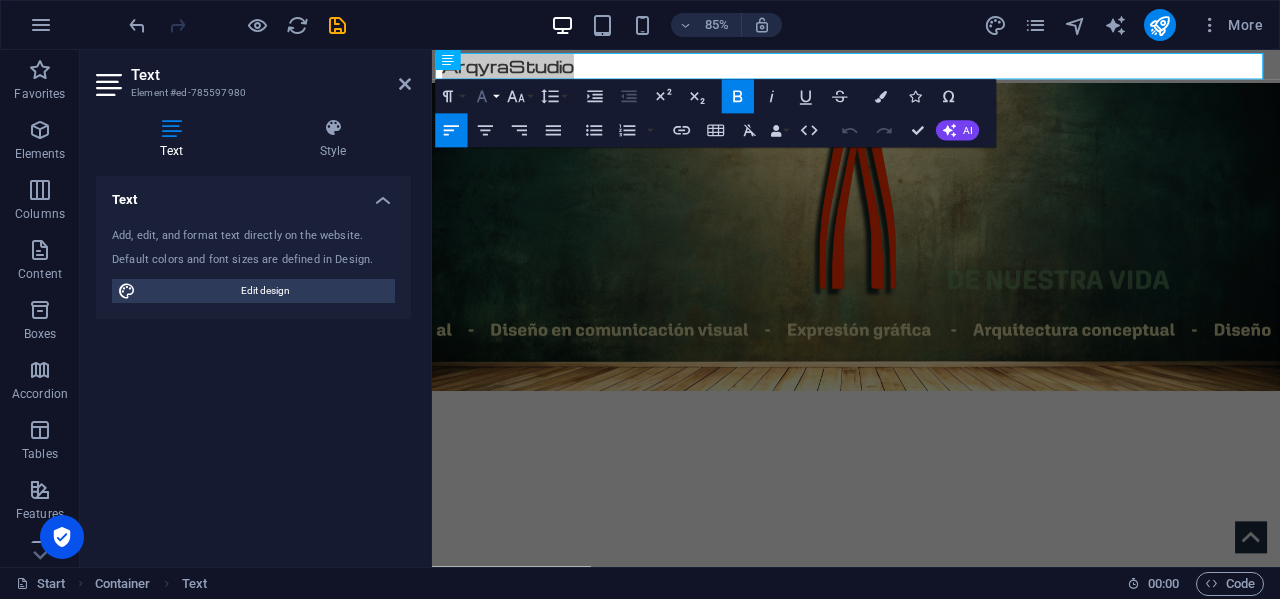 click on "Font Family" at bounding box center [486, 97] 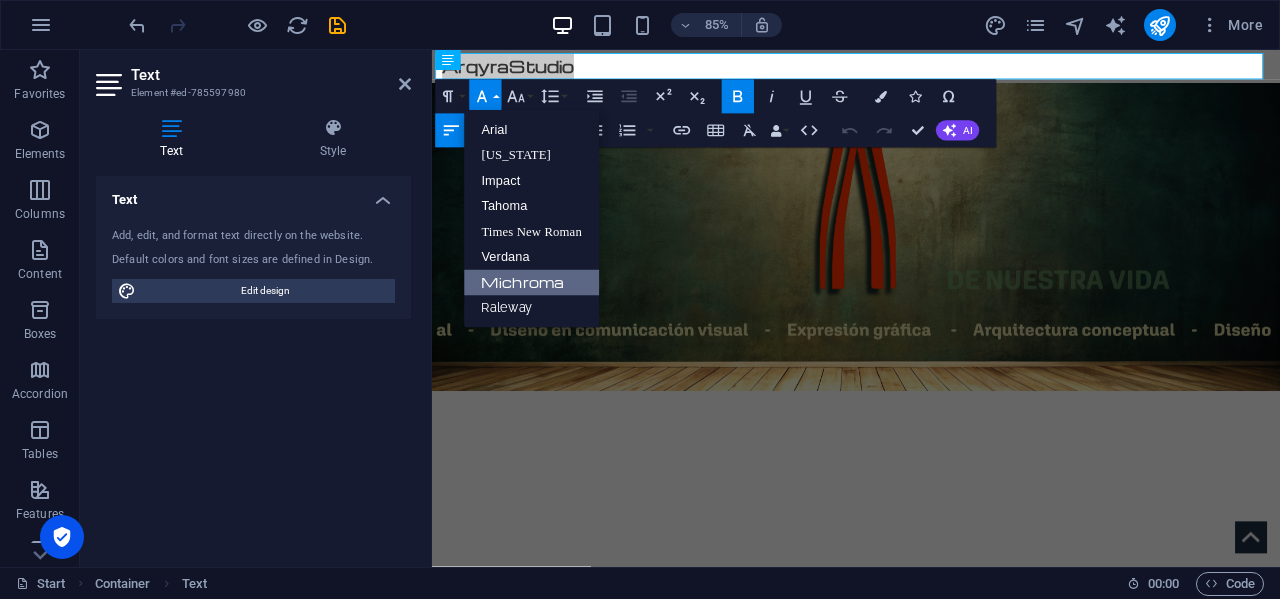 scroll, scrollTop: 0, scrollLeft: 0, axis: both 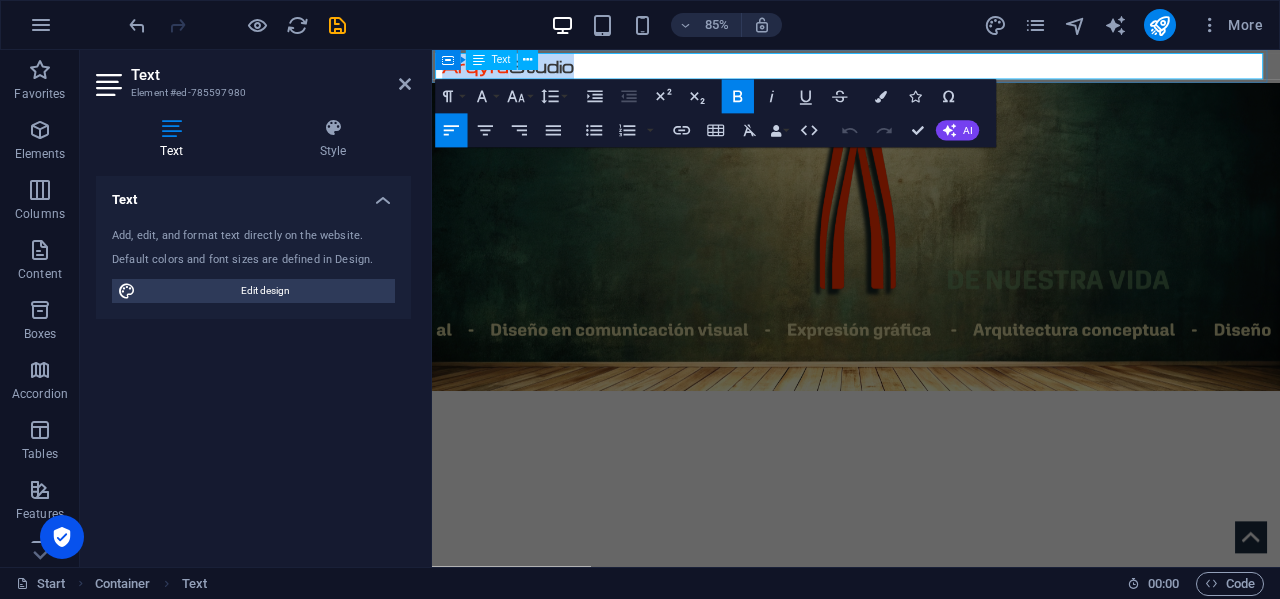 click on "Arqyra Studio" at bounding box center [931, 69] 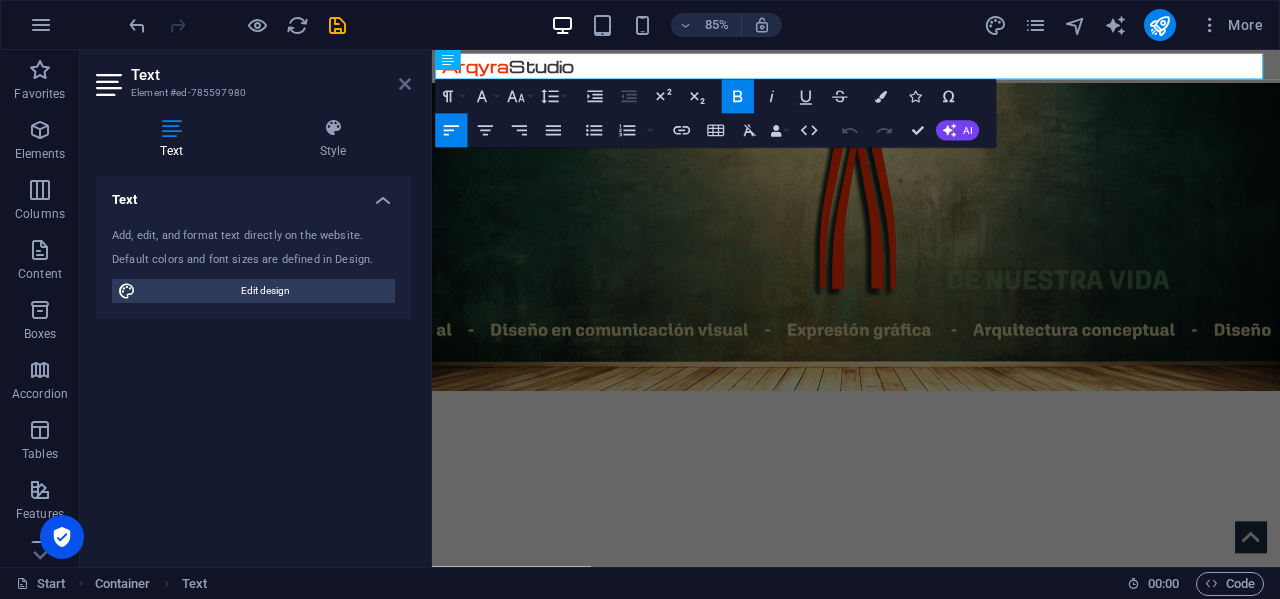 drag, startPoint x: 406, startPoint y: 88, endPoint x: 323, endPoint y: 38, distance: 96.89685 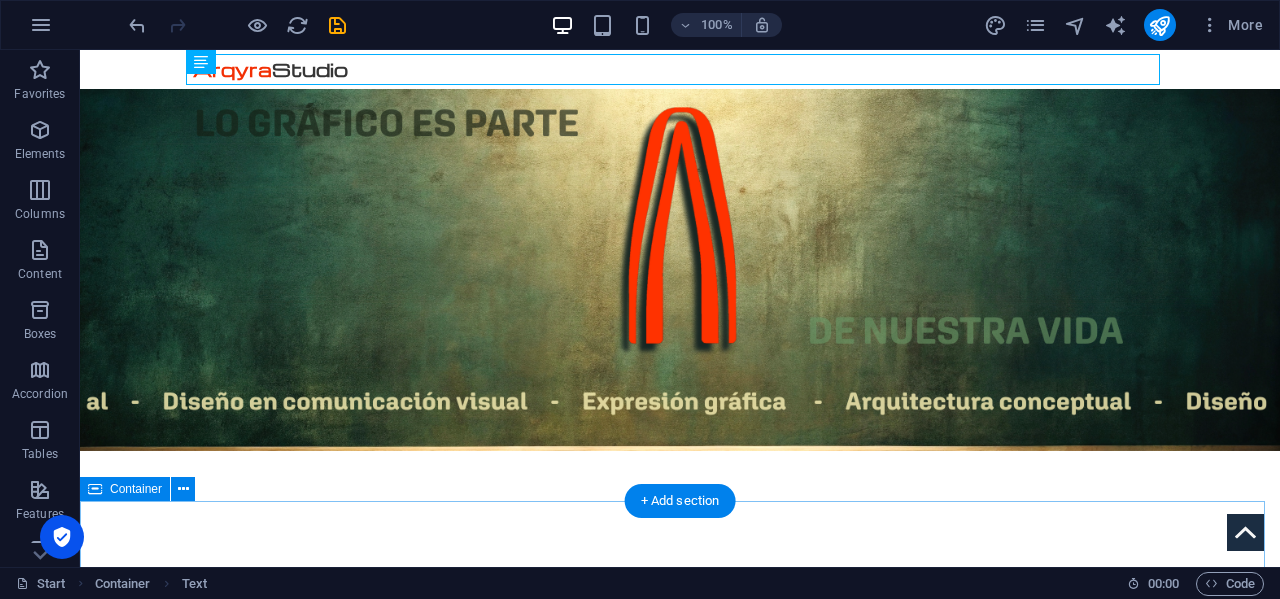 click at bounding box center [680, 925] 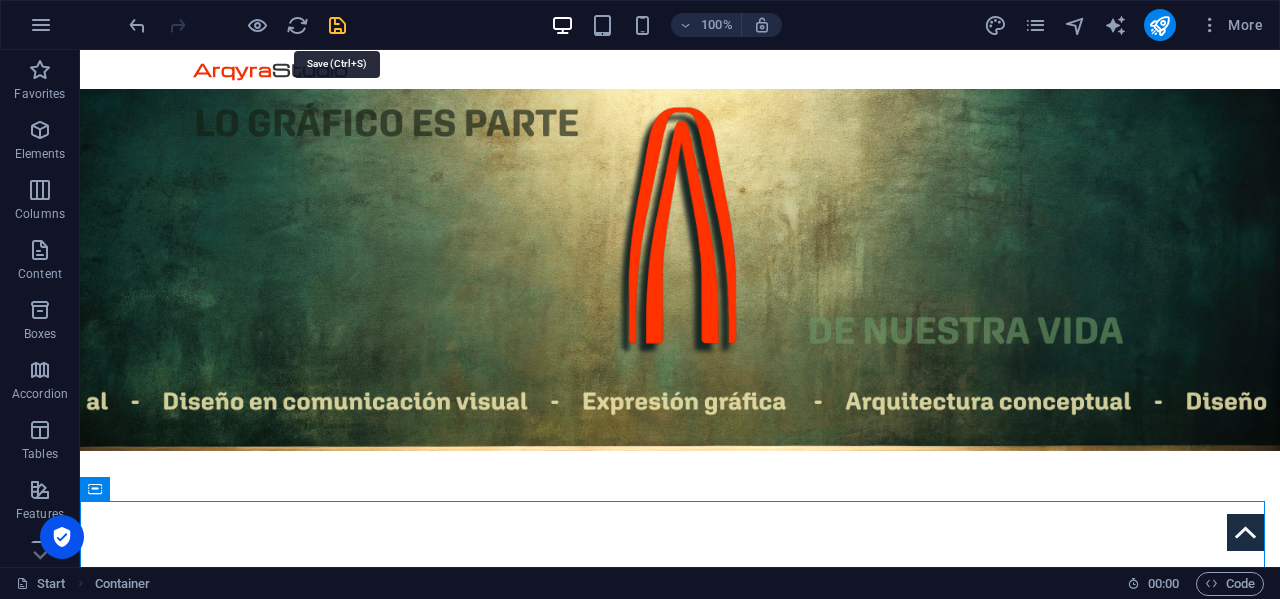 click at bounding box center [337, 25] 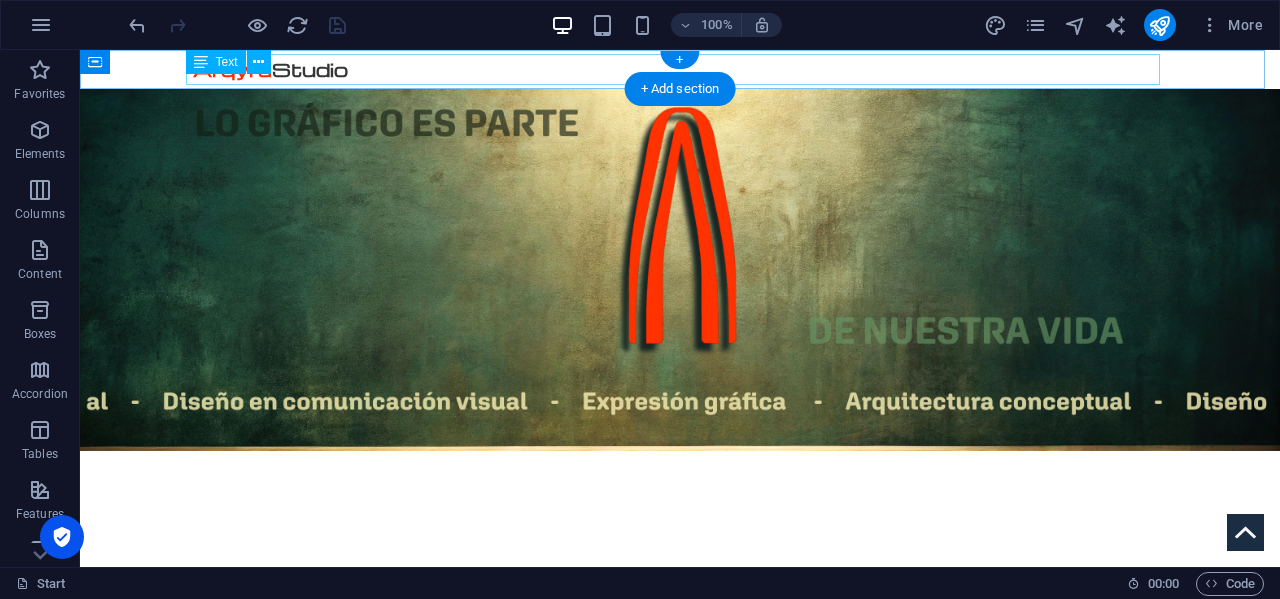 click on "Arqyra Studio" at bounding box center [680, 69] 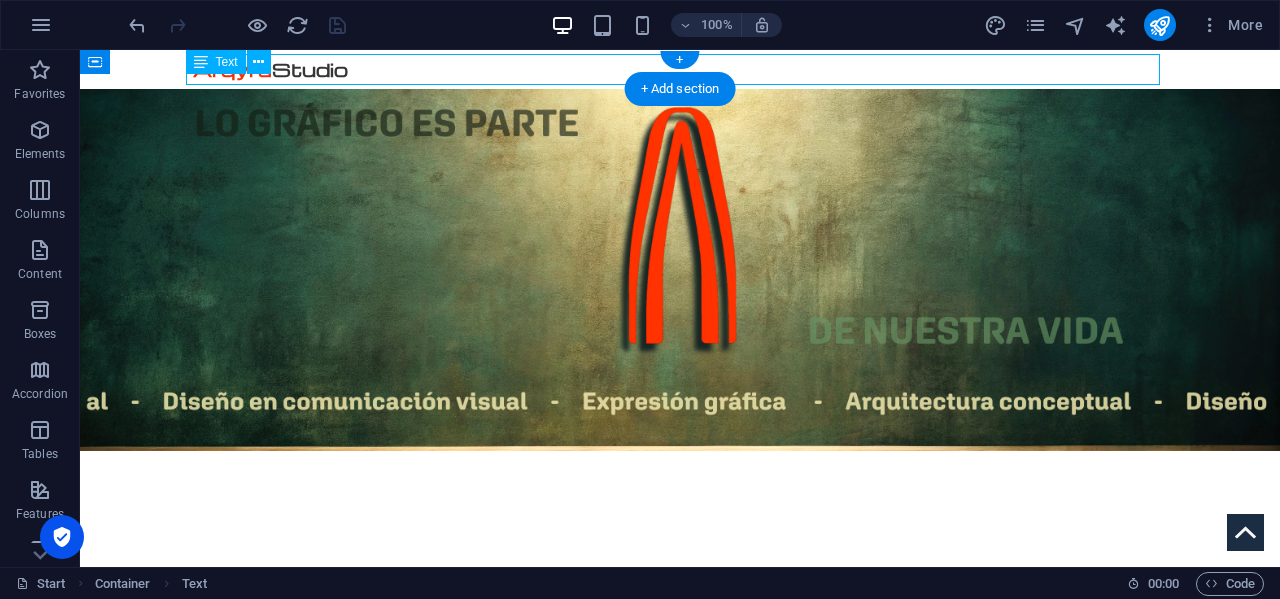 click on "Arqyra Studio" at bounding box center [680, 69] 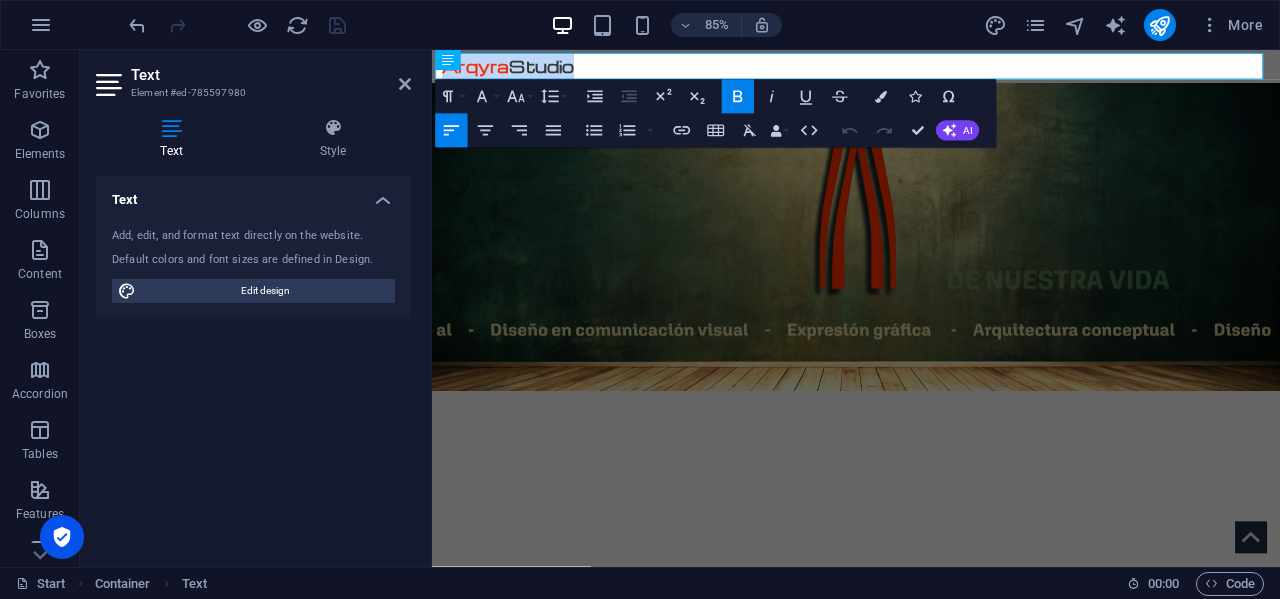 drag, startPoint x: 611, startPoint y: 72, endPoint x: 424, endPoint y: 68, distance: 187.04277 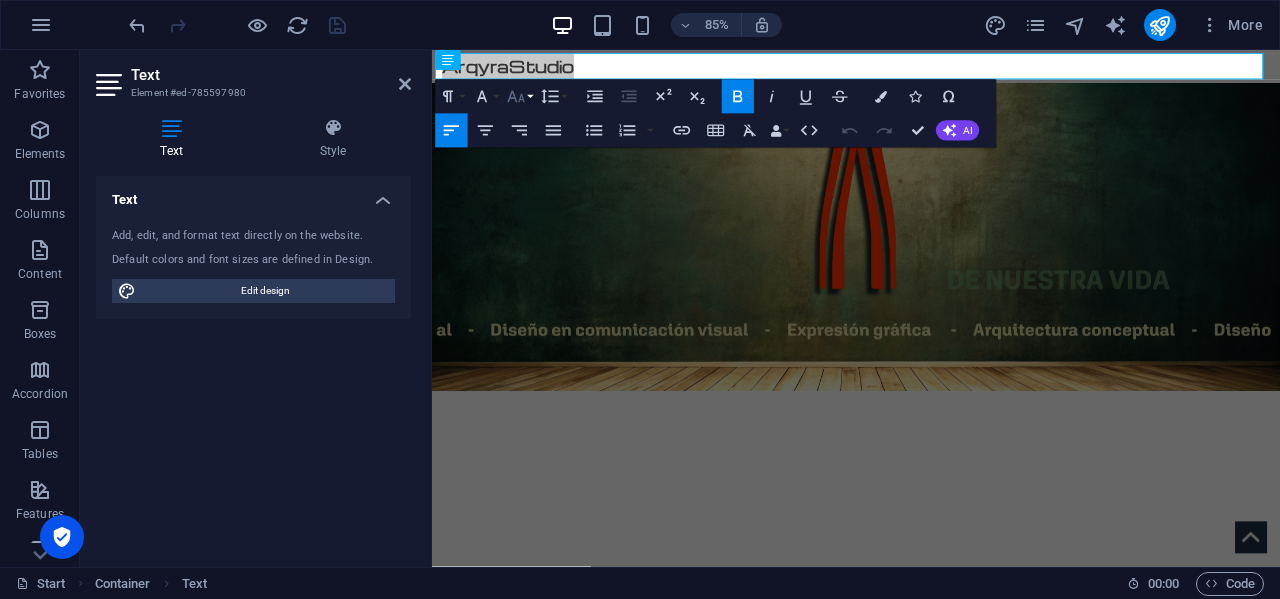 click on "Font Size" at bounding box center (520, 97) 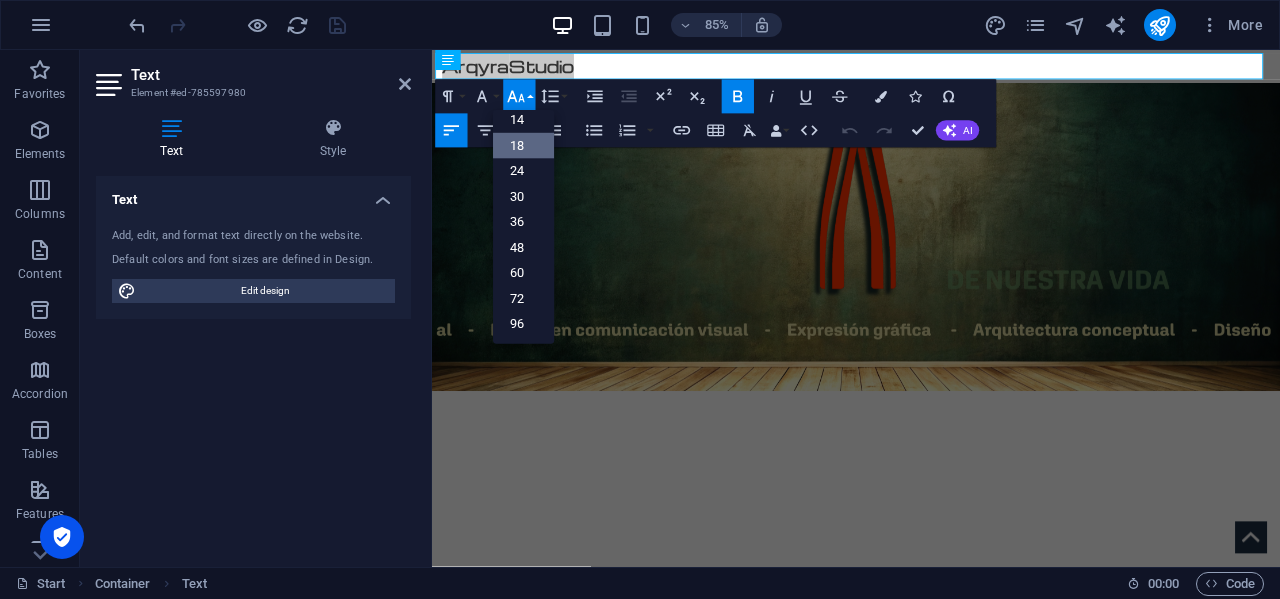 scroll, scrollTop: 161, scrollLeft: 0, axis: vertical 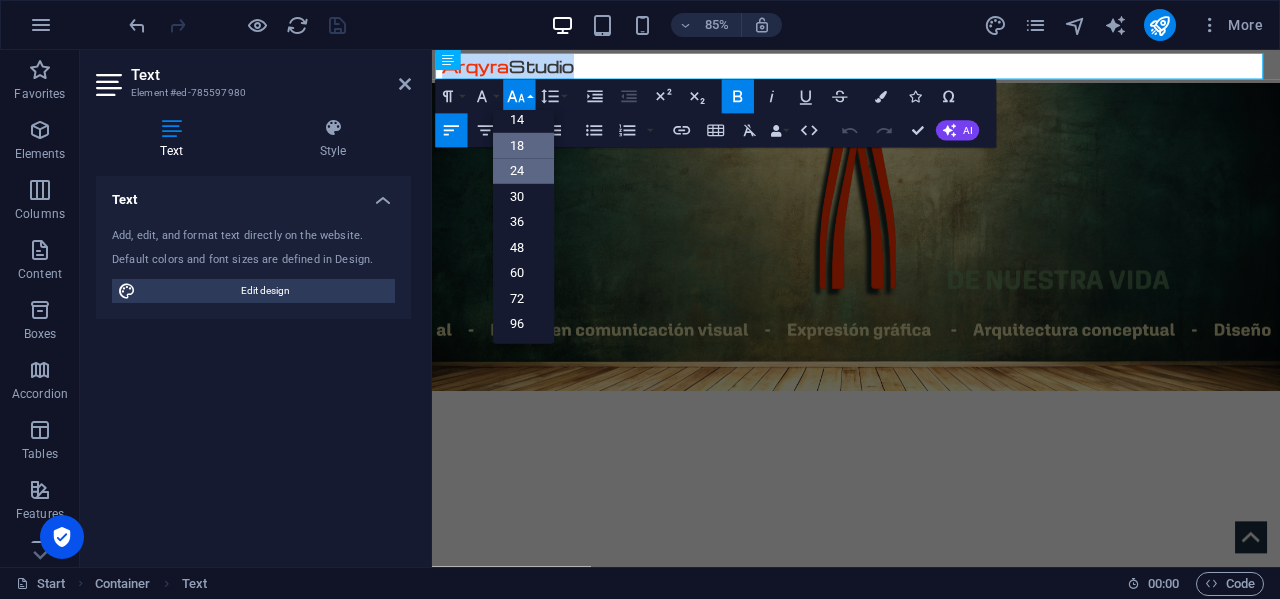 click on "24" at bounding box center [523, 172] 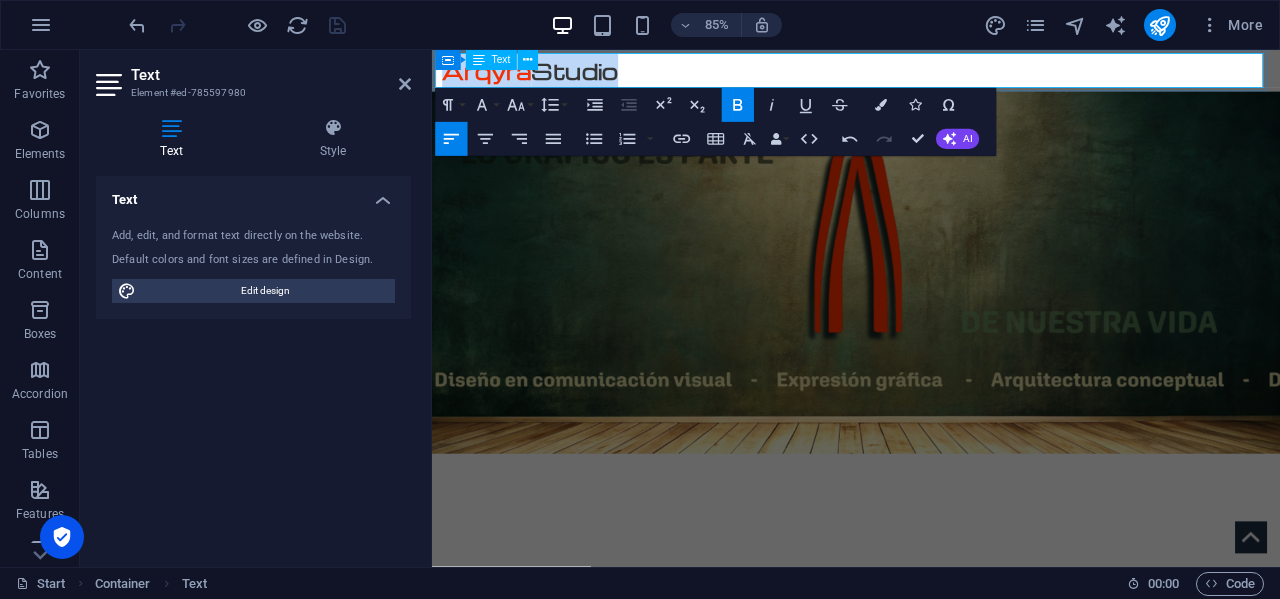 click on "Arqyra Studio" at bounding box center (931, 74) 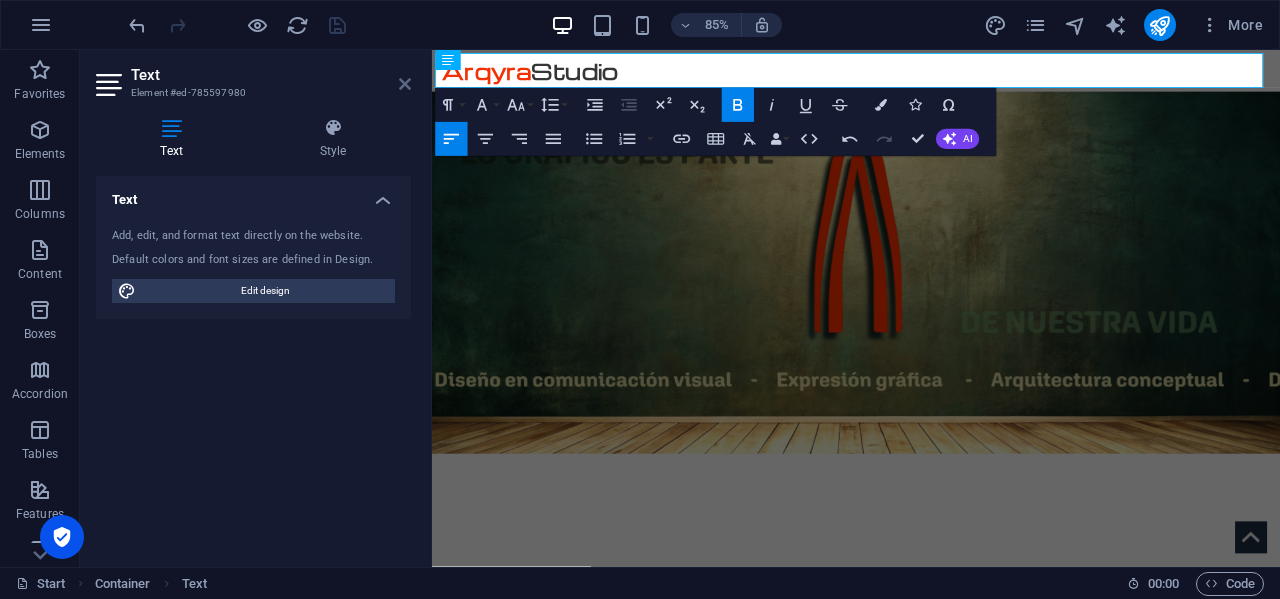 click at bounding box center (405, 84) 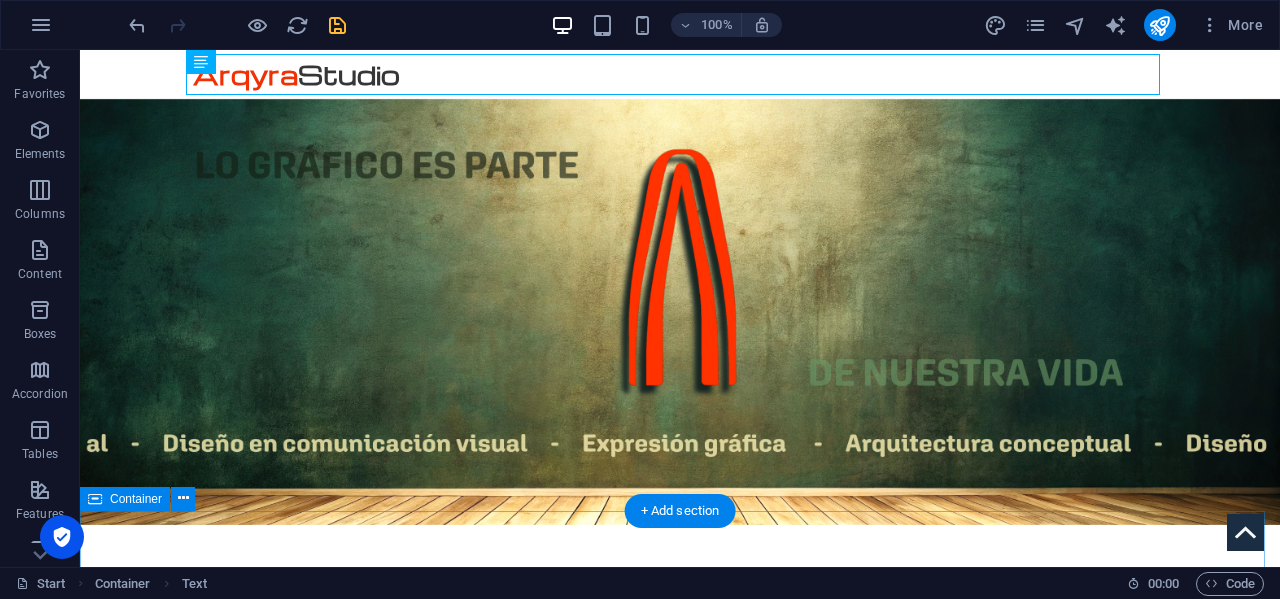 click at bounding box center [680, 999] 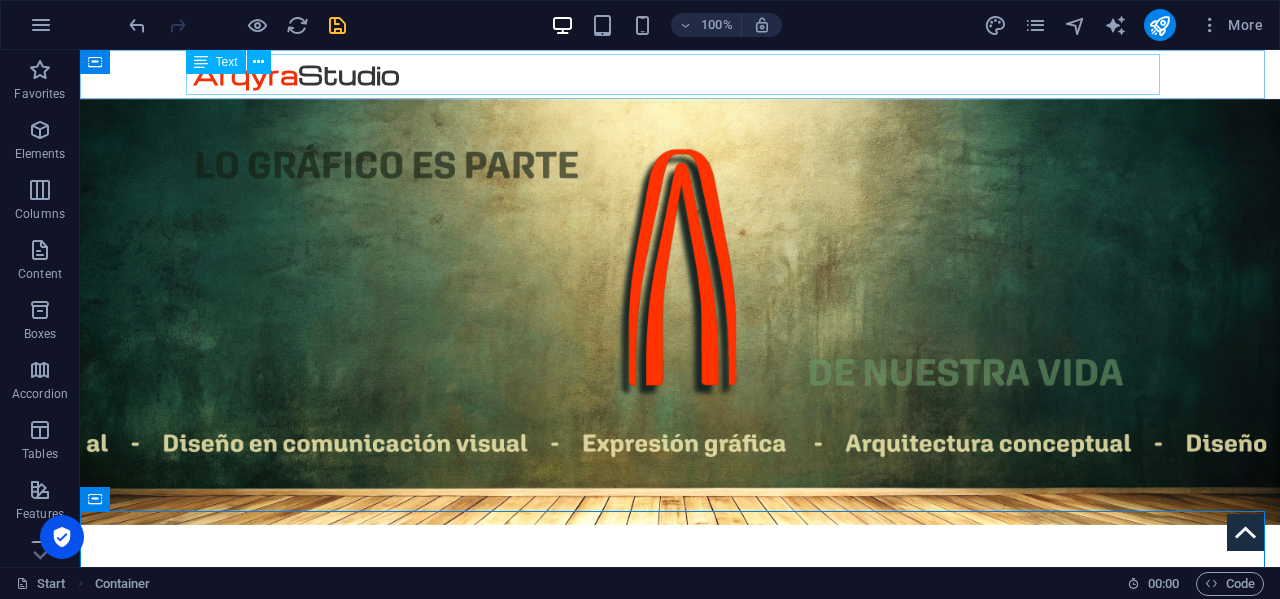 click on "Text" at bounding box center (227, 62) 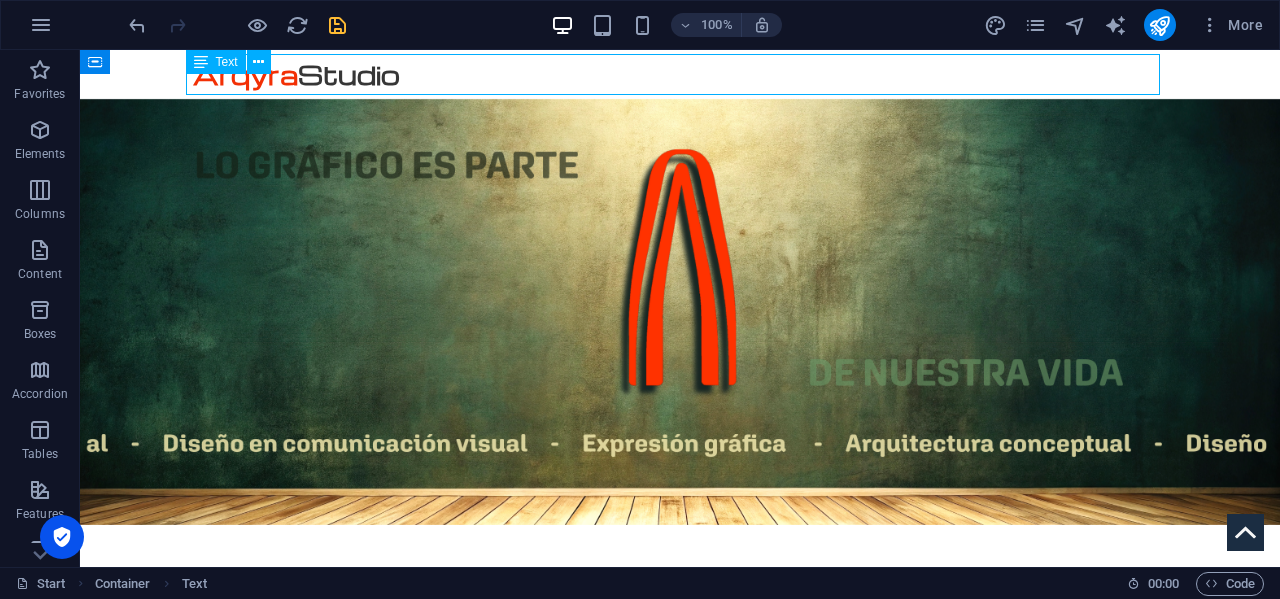 click on "Text" at bounding box center (227, 62) 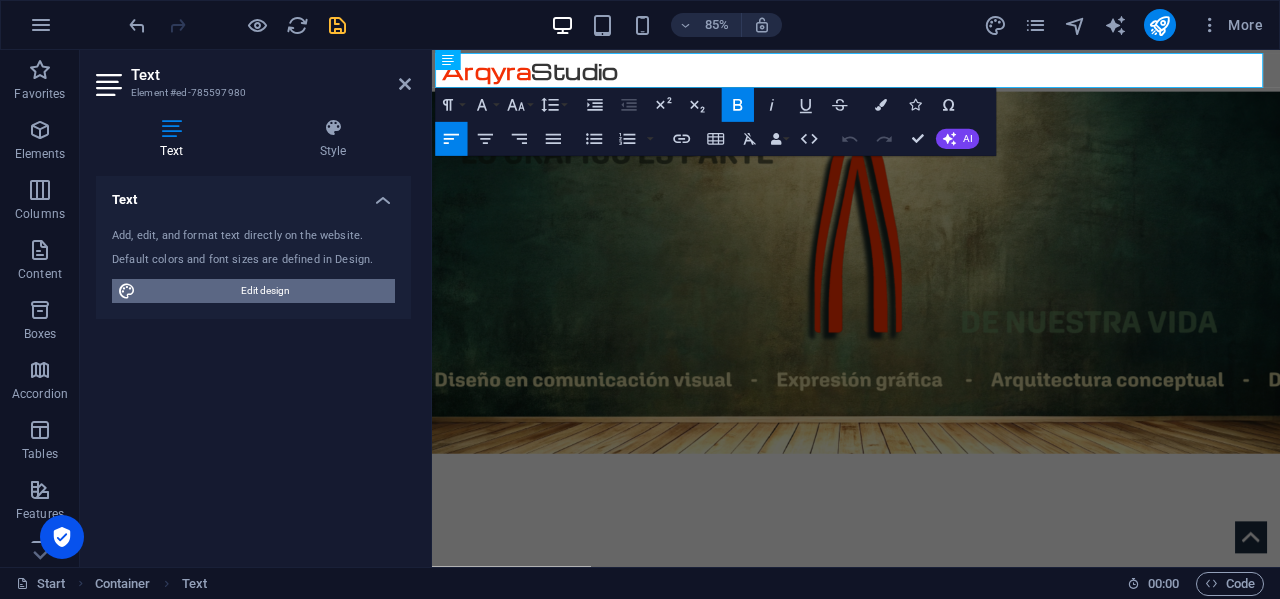 click on "Edit design" at bounding box center (265, 291) 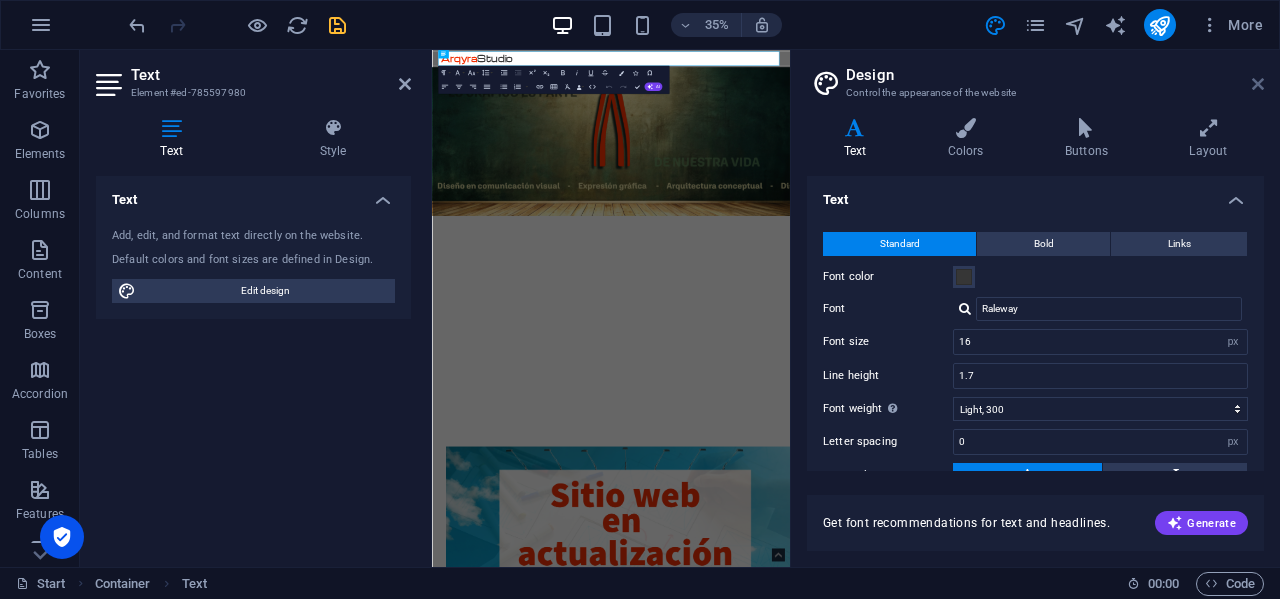 click at bounding box center (1258, 84) 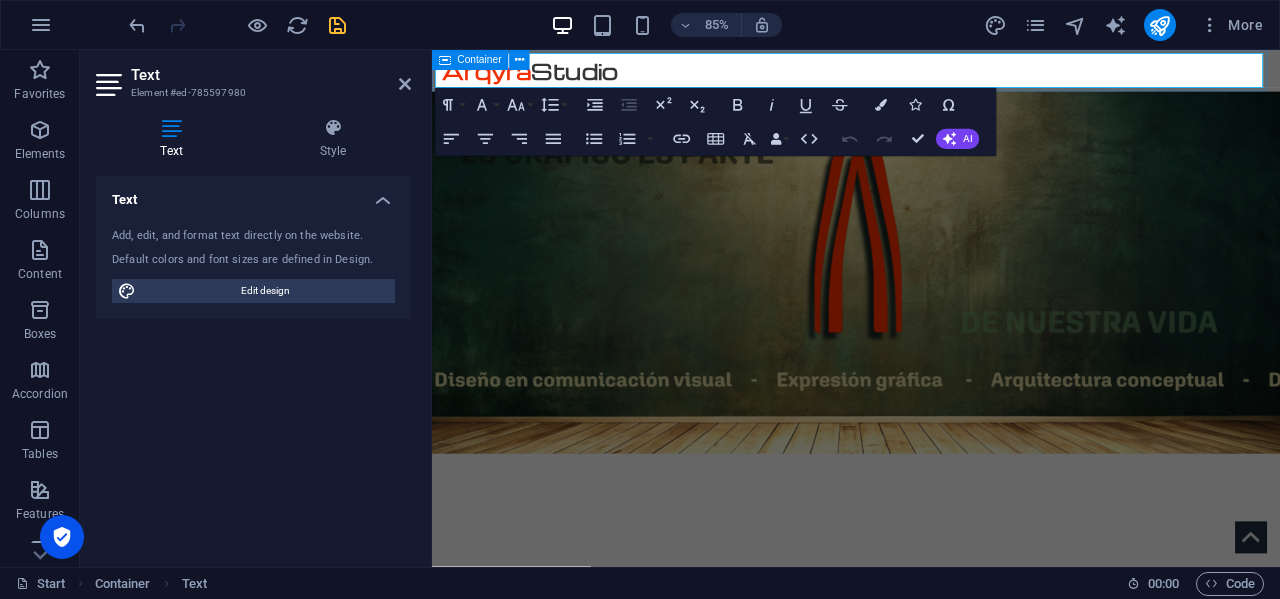 click on "Container" at bounding box center [470, 60] 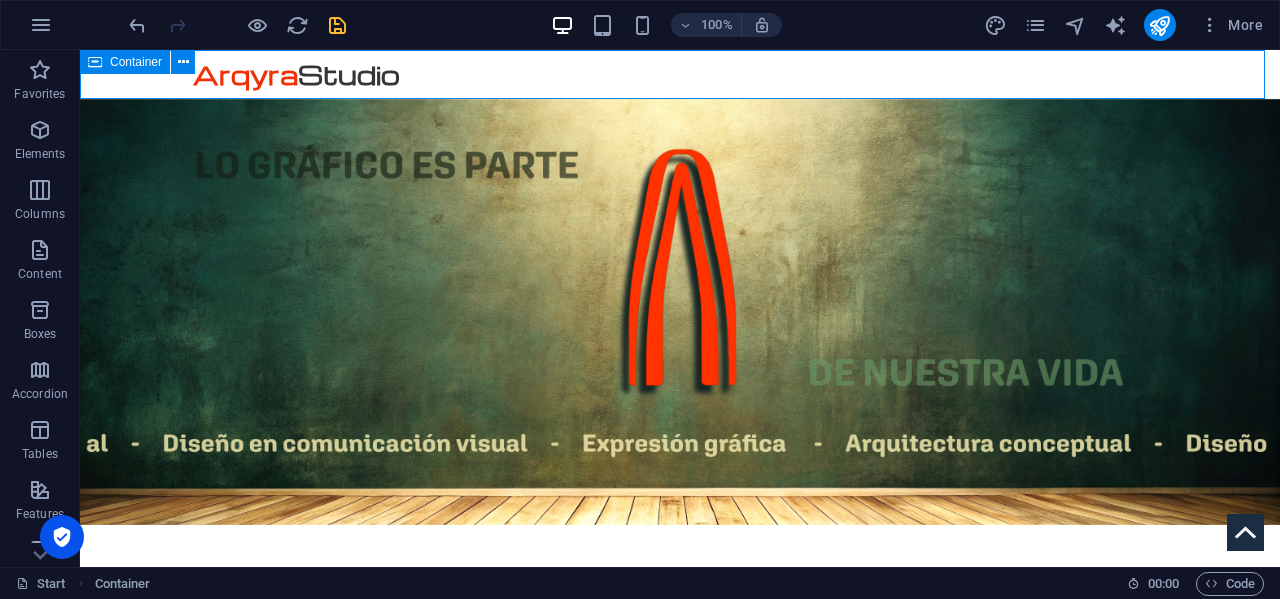 click at bounding box center [95, 62] 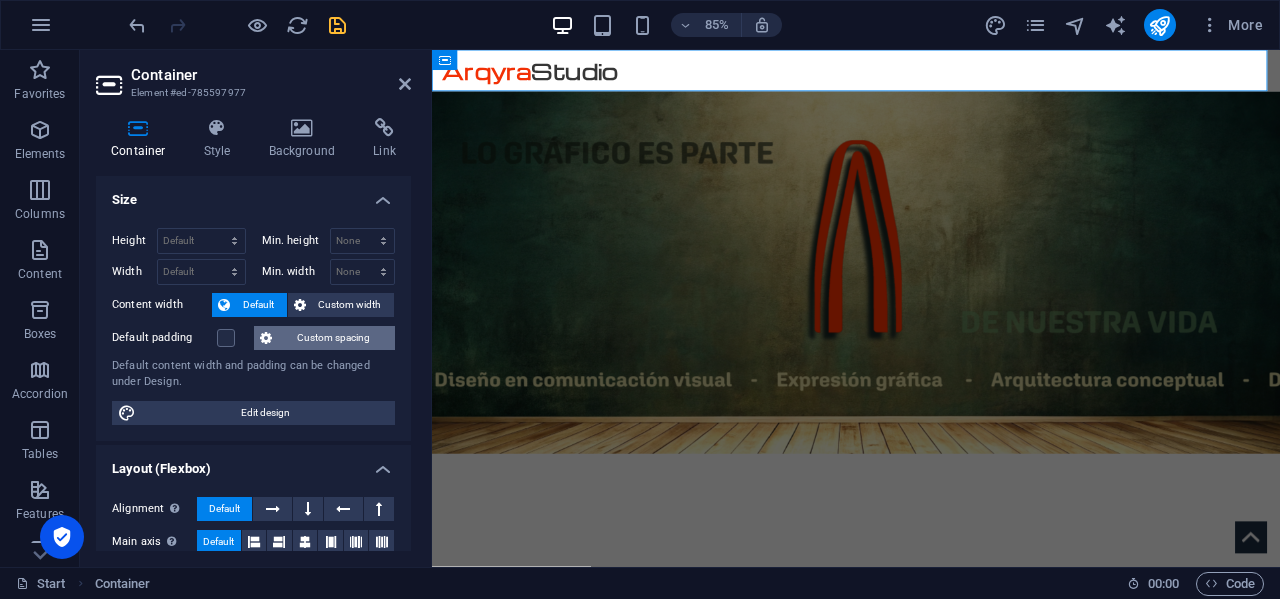 click on "Custom spacing" at bounding box center [333, 338] 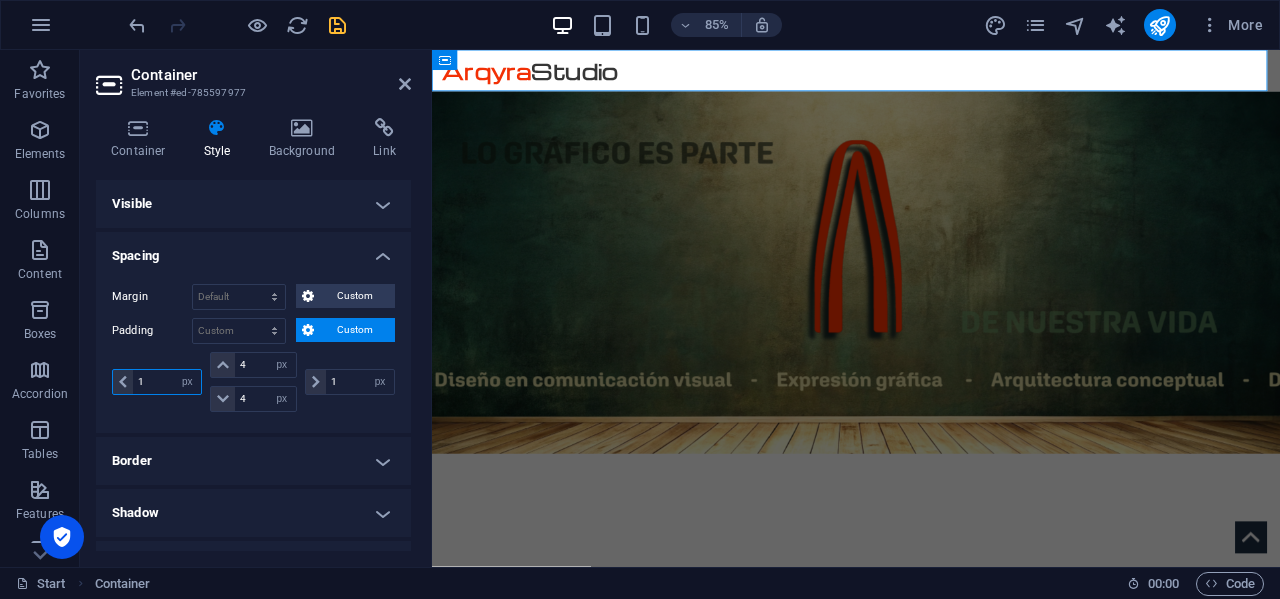 click on "1" at bounding box center [167, 382] 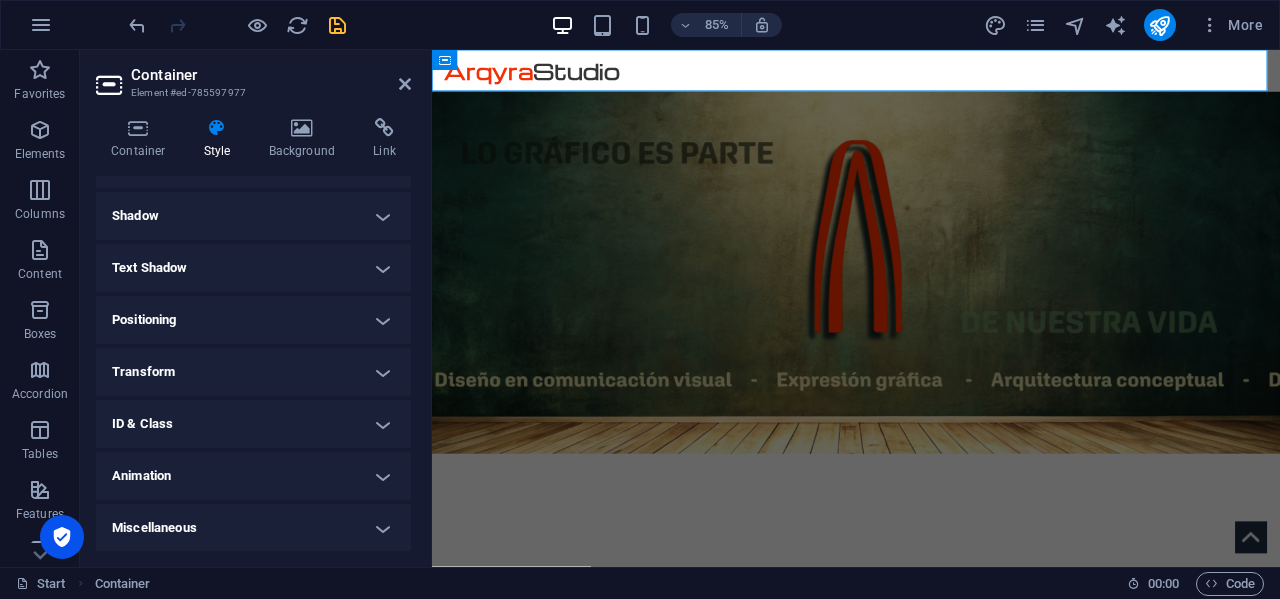 scroll, scrollTop: 0, scrollLeft: 0, axis: both 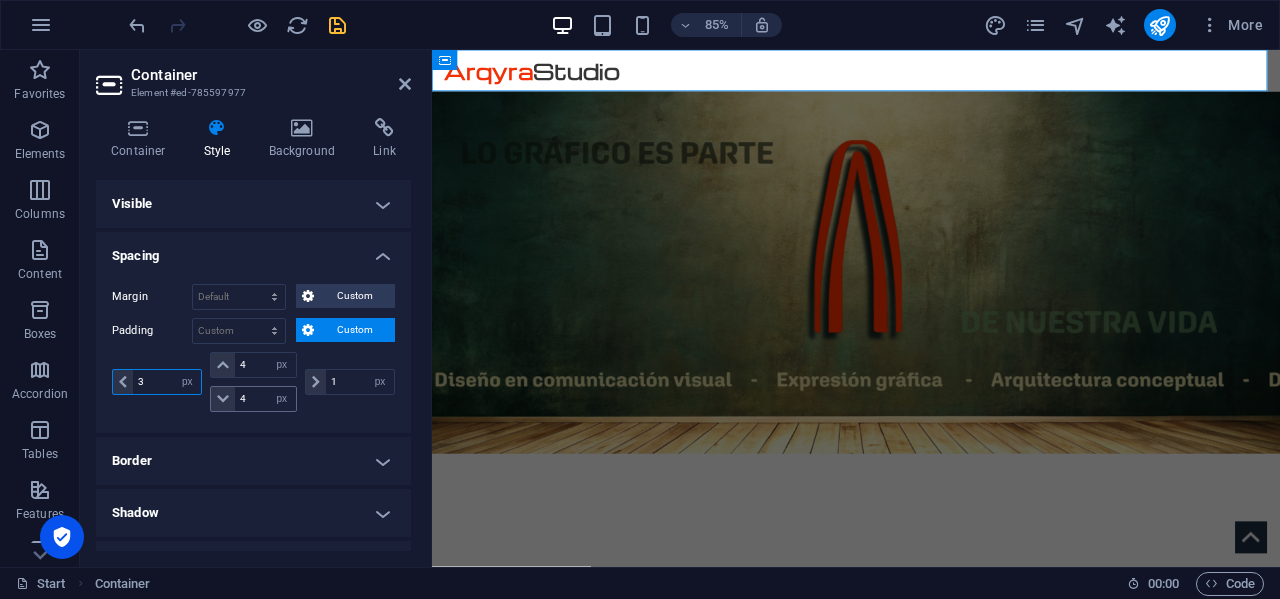 type on "3" 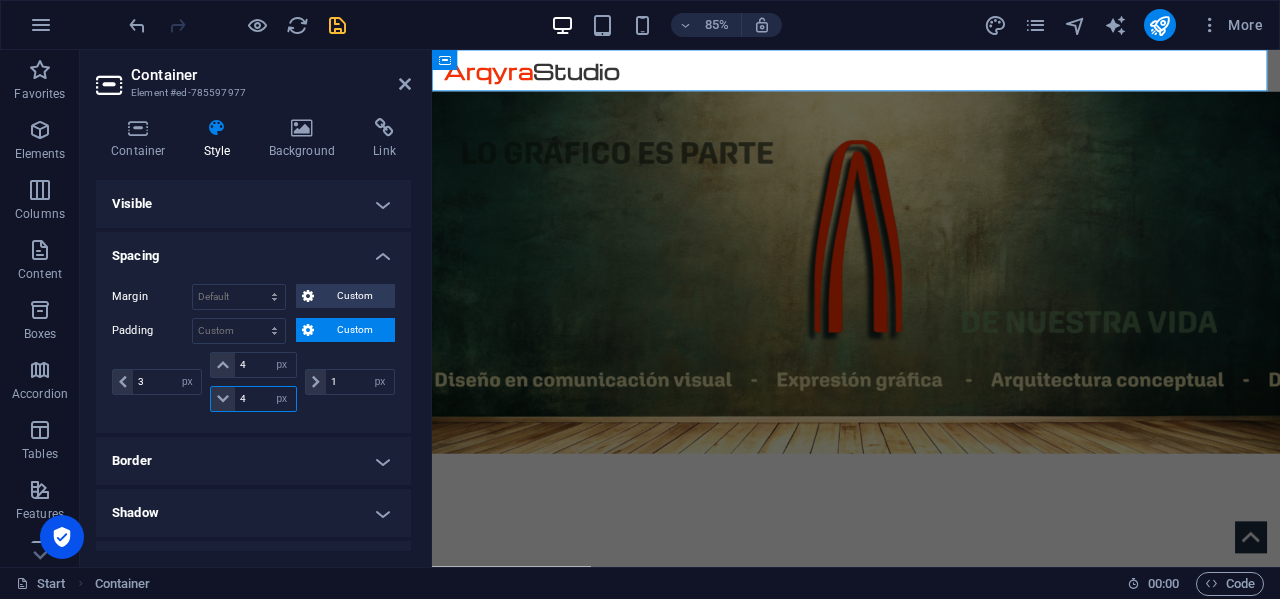 click on "4" at bounding box center [265, 399] 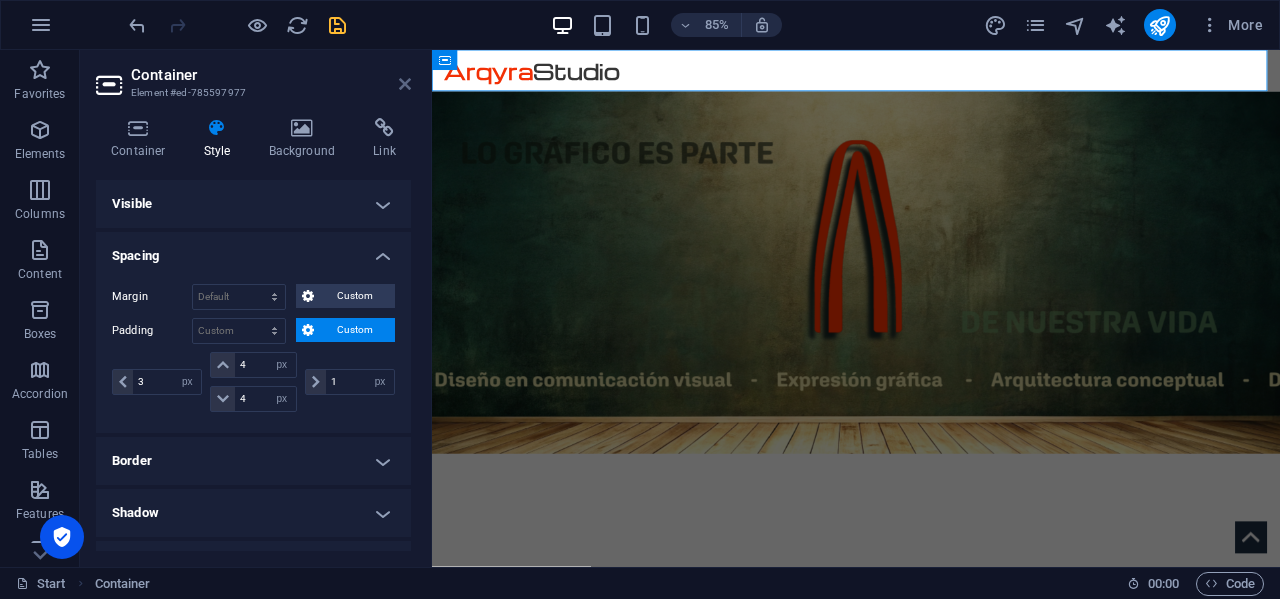 click at bounding box center [405, 84] 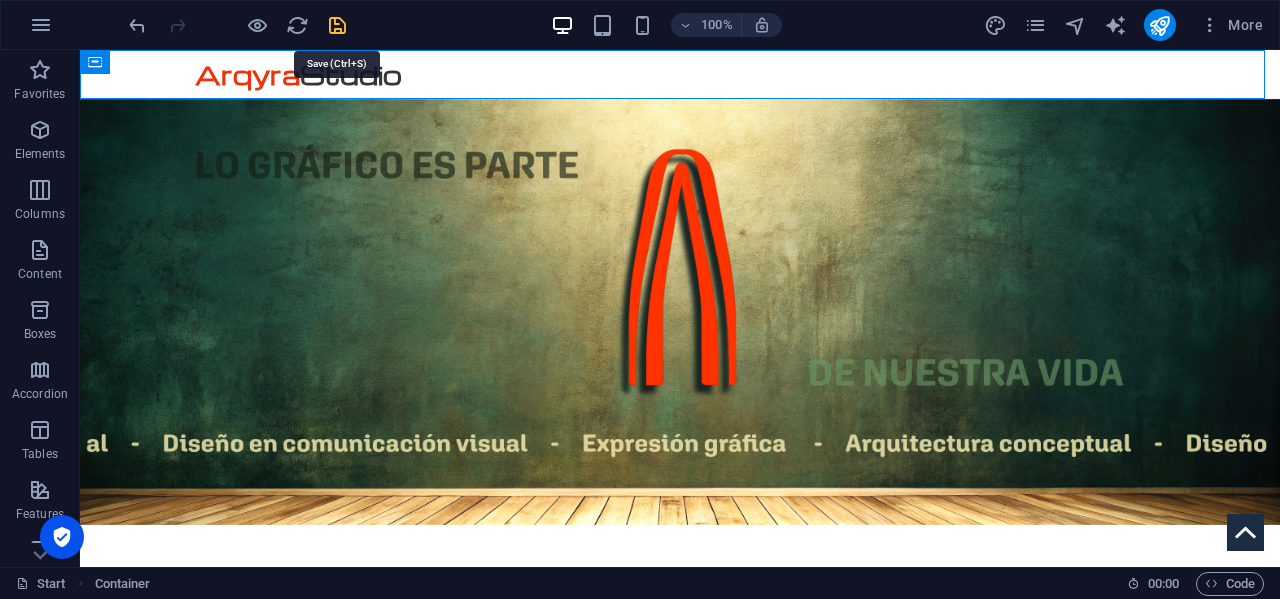 click at bounding box center [337, 25] 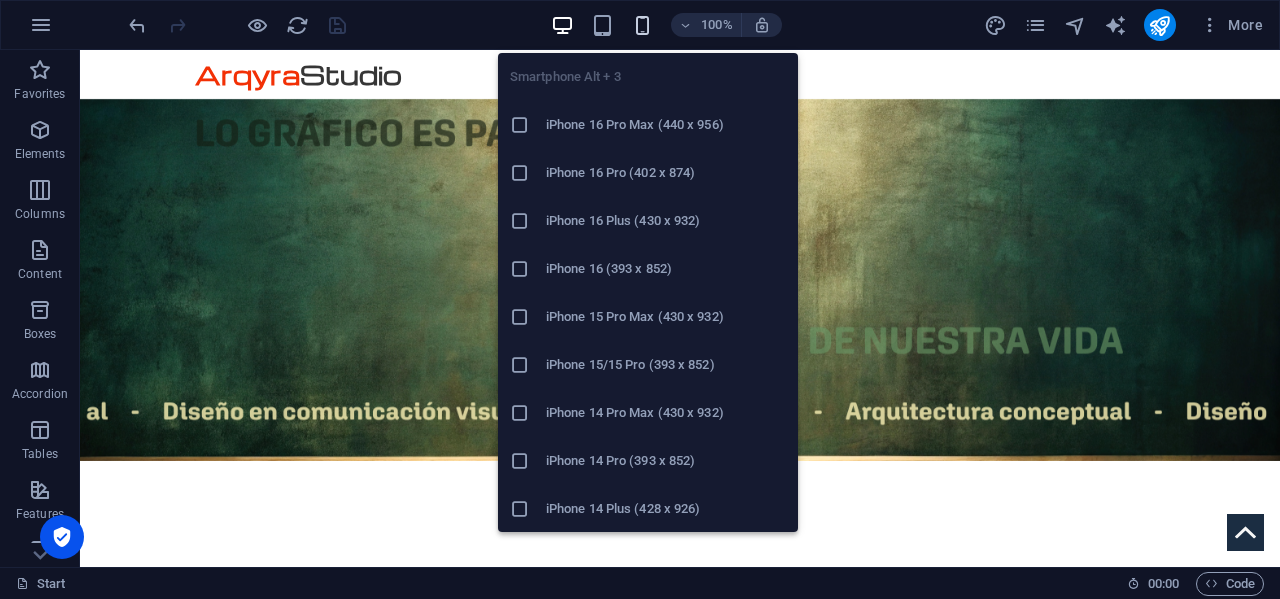 click at bounding box center [642, 25] 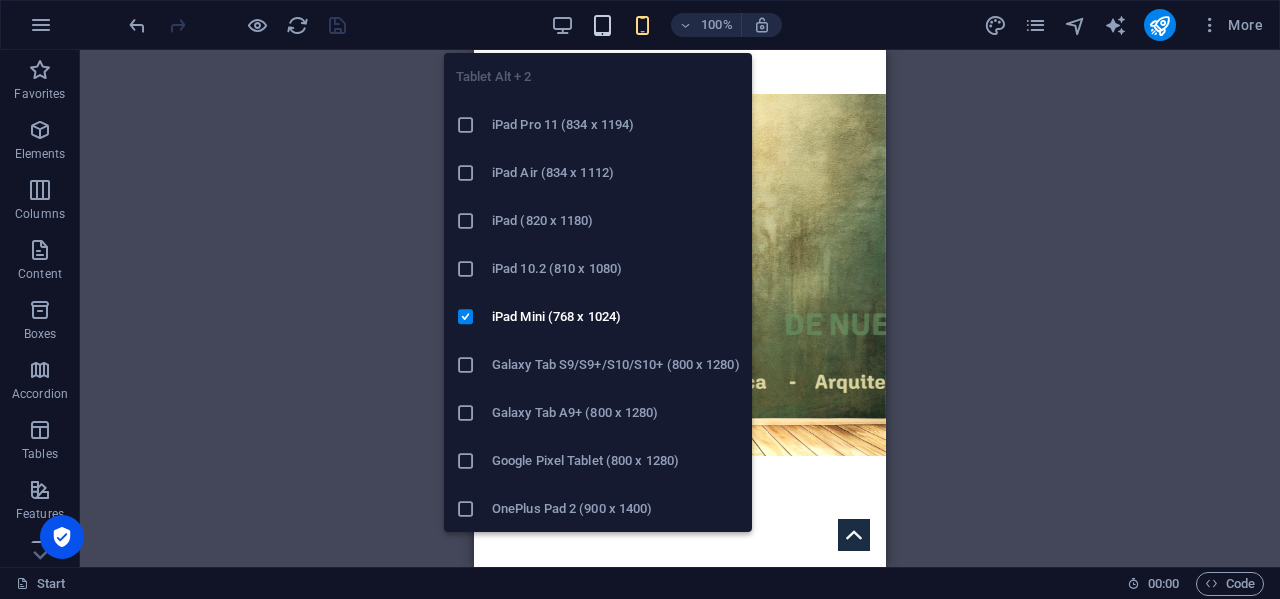 click at bounding box center (602, 25) 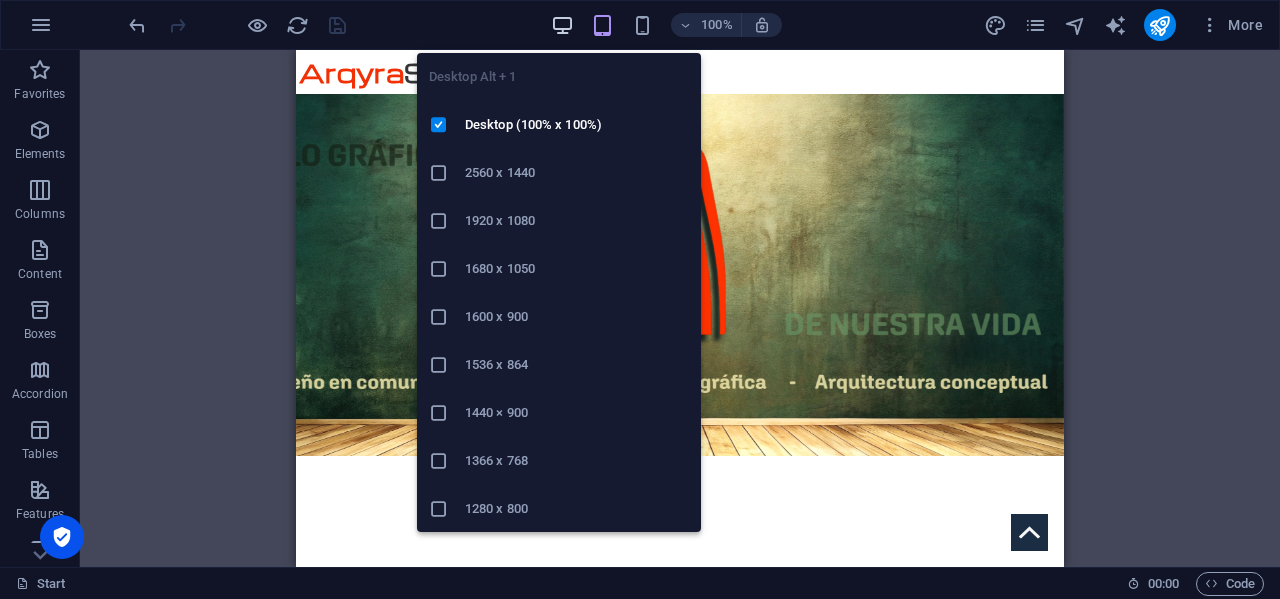 click at bounding box center (562, 25) 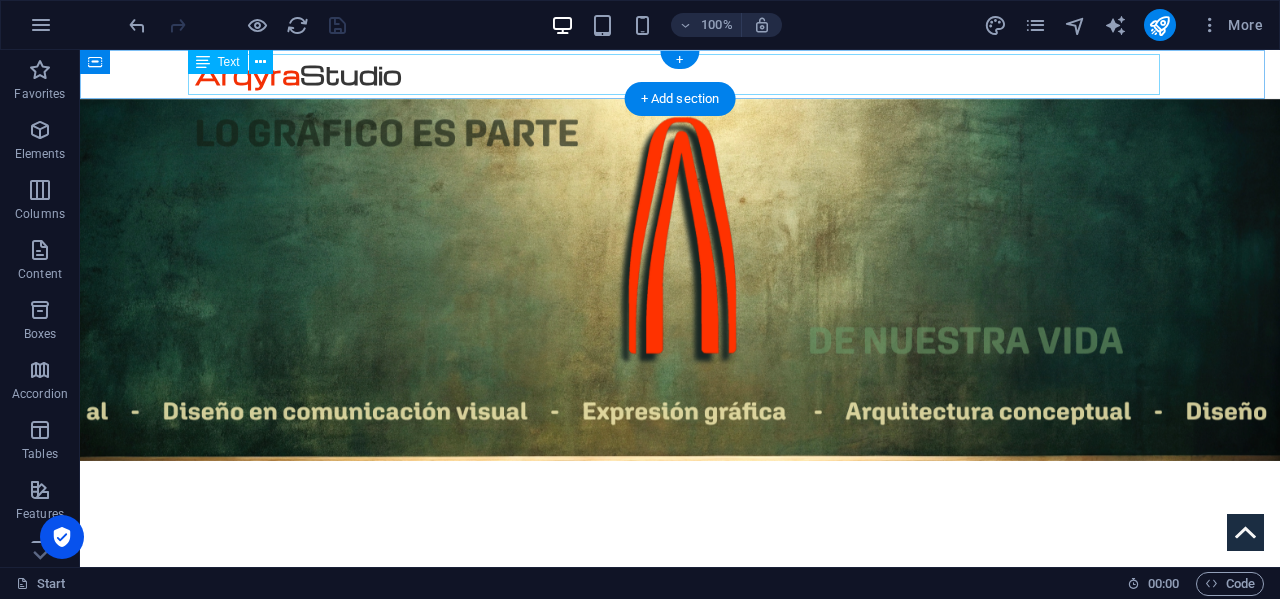 click on "Arqyra Studio" at bounding box center [681, 74] 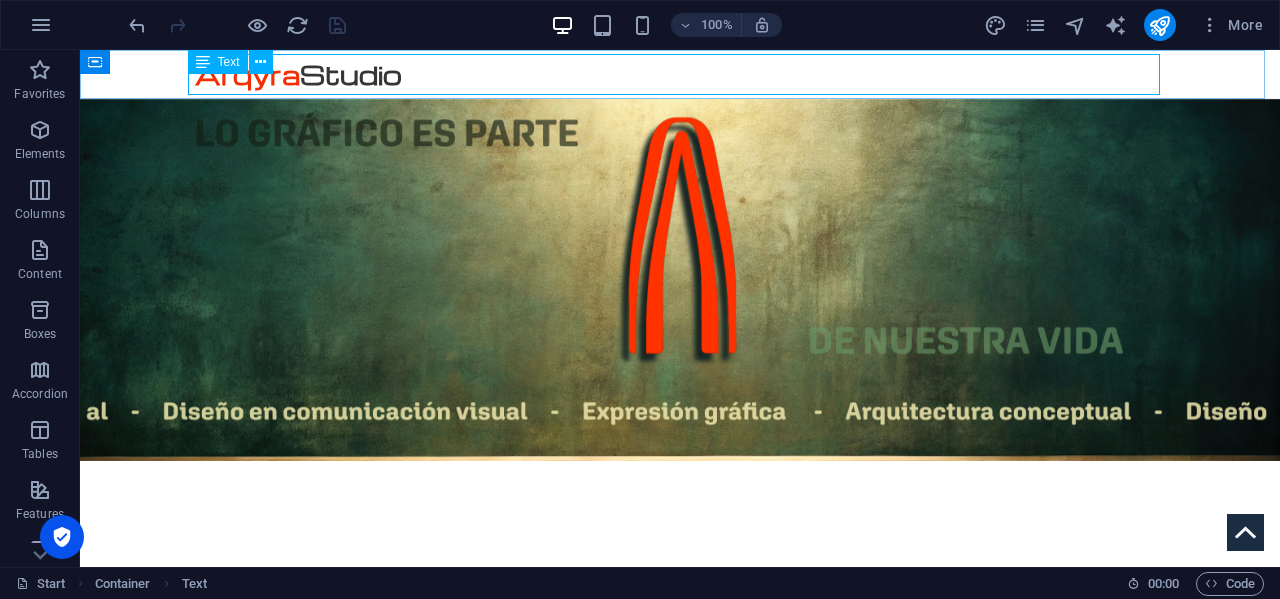 click on "Text" at bounding box center [229, 62] 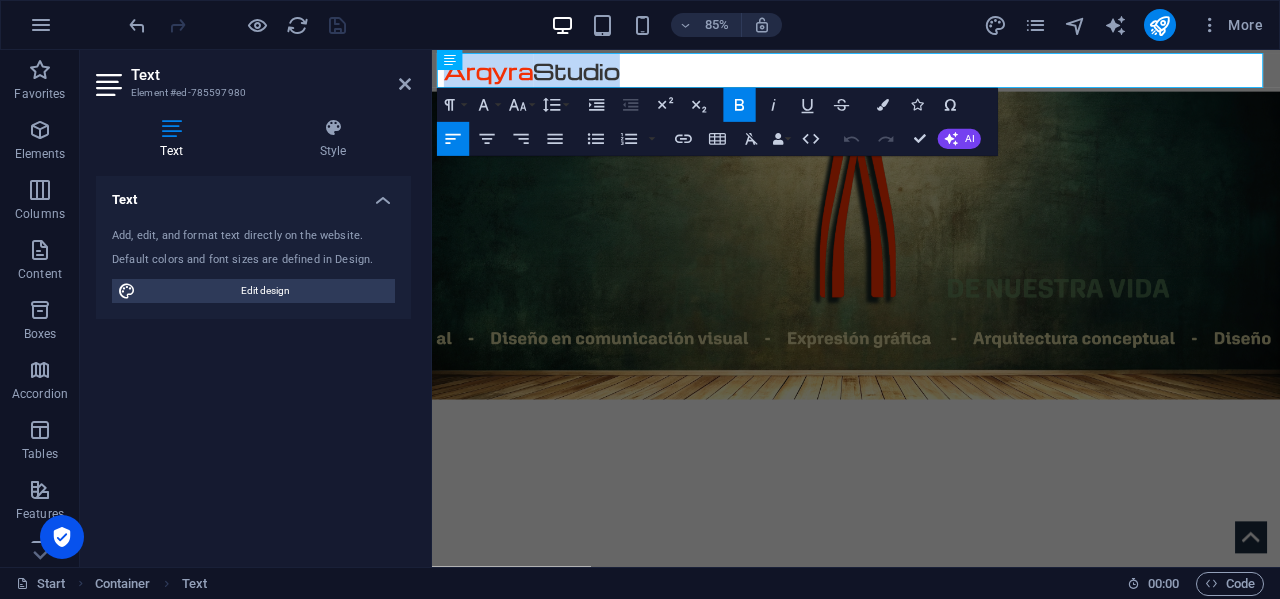 drag, startPoint x: 659, startPoint y: 78, endPoint x: 396, endPoint y: 76, distance: 263.0076 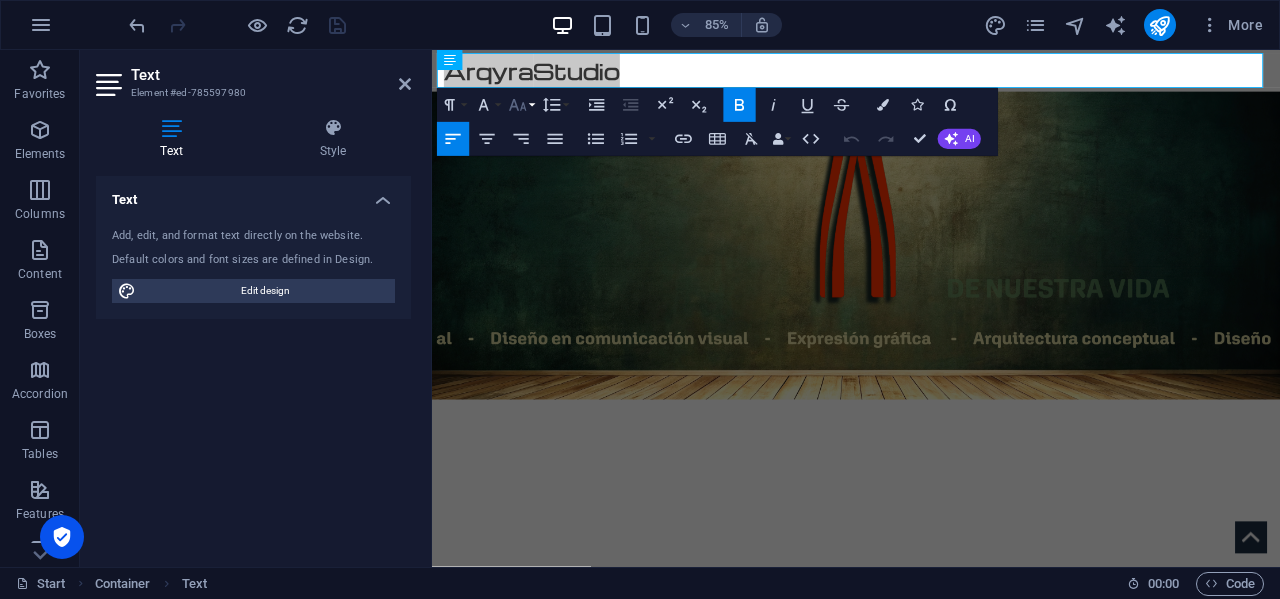 click on "Font Size" at bounding box center (521, 105) 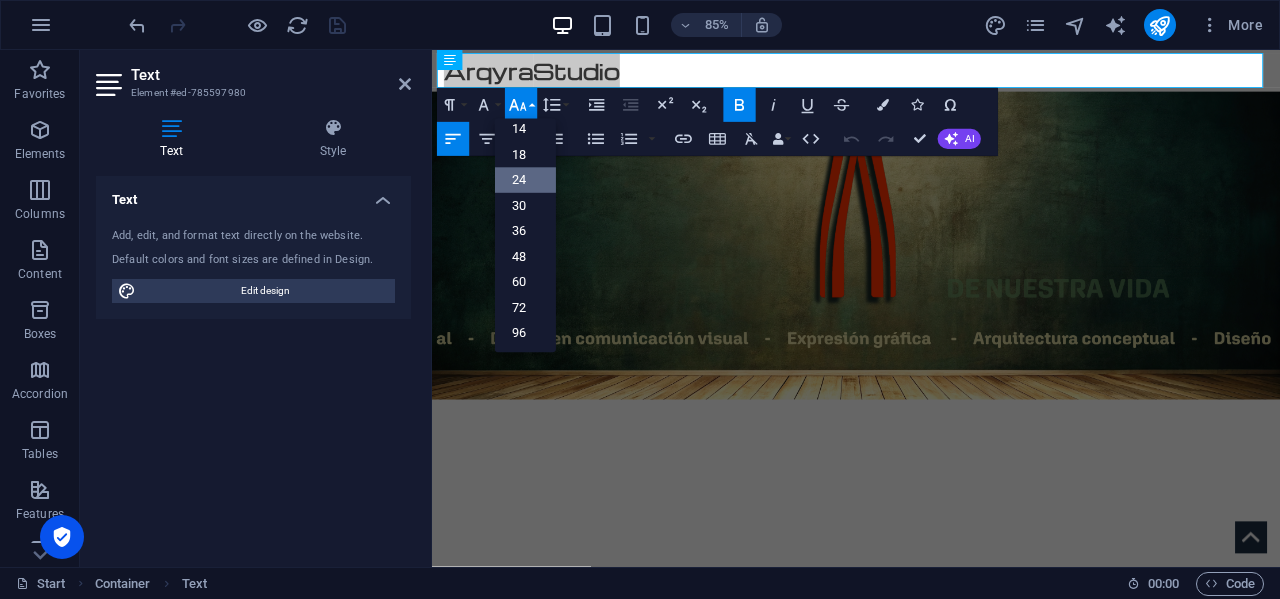 scroll, scrollTop: 161, scrollLeft: 0, axis: vertical 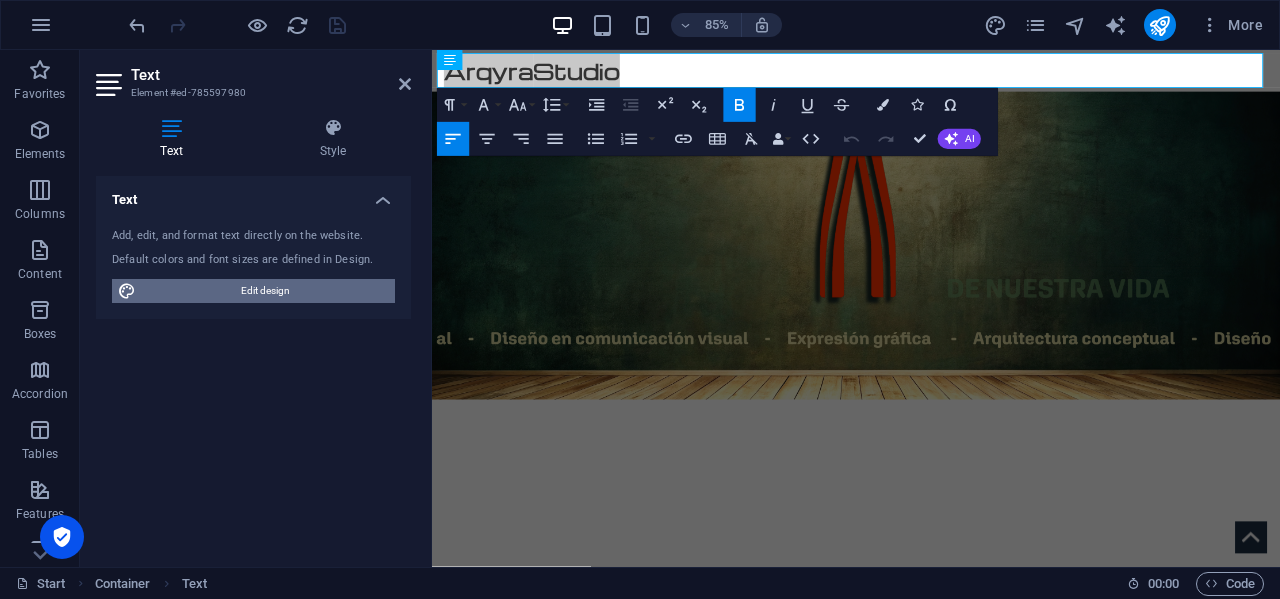 click on "Edit design" at bounding box center [265, 291] 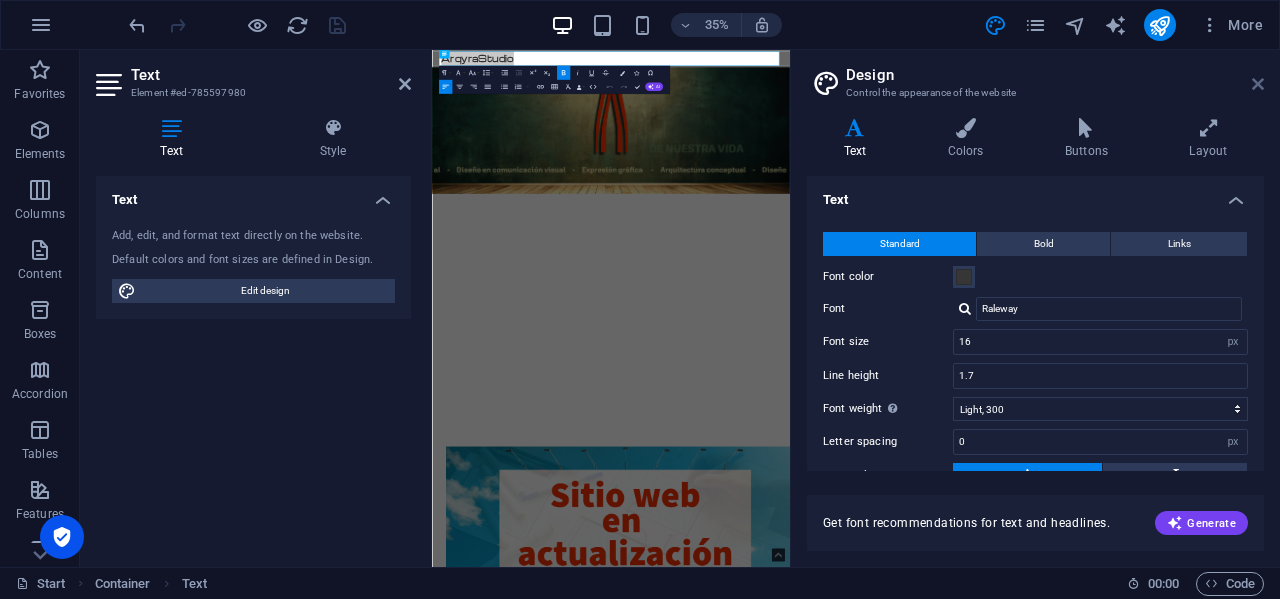 click at bounding box center (1258, 84) 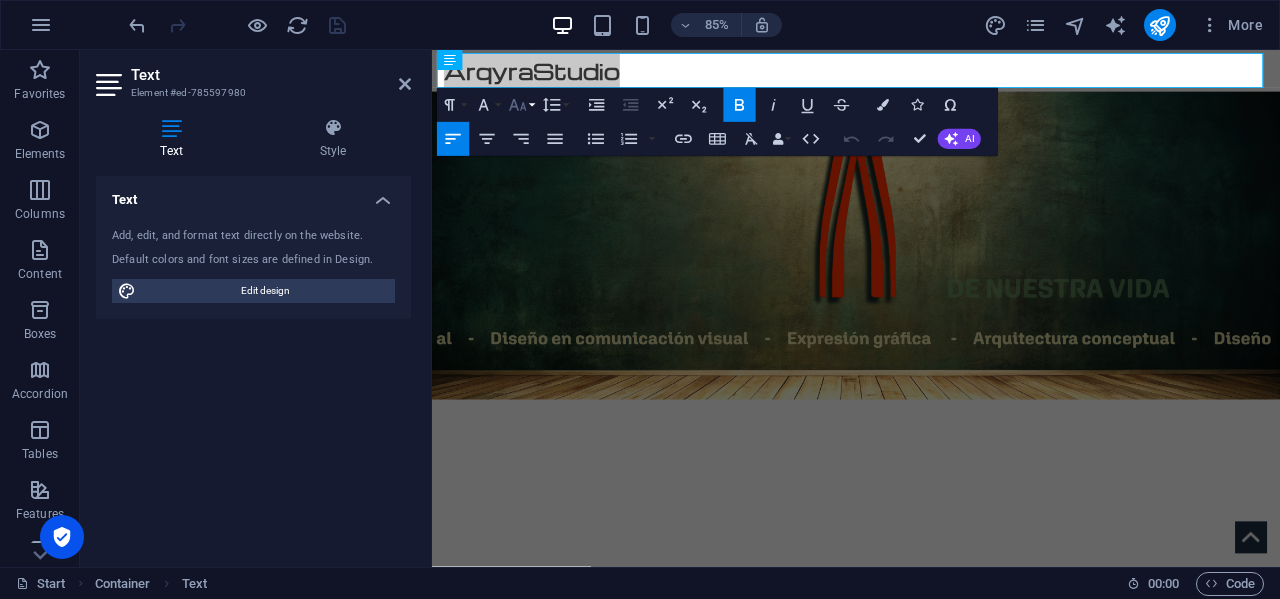 click on "Font Size" at bounding box center [521, 105] 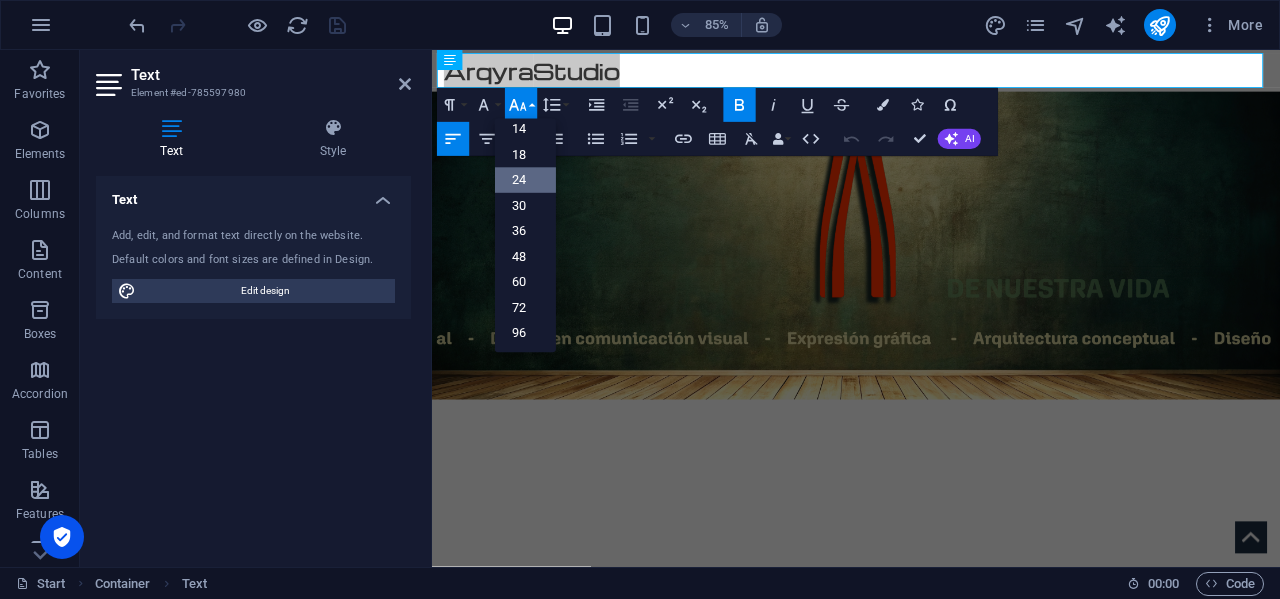scroll, scrollTop: 161, scrollLeft: 0, axis: vertical 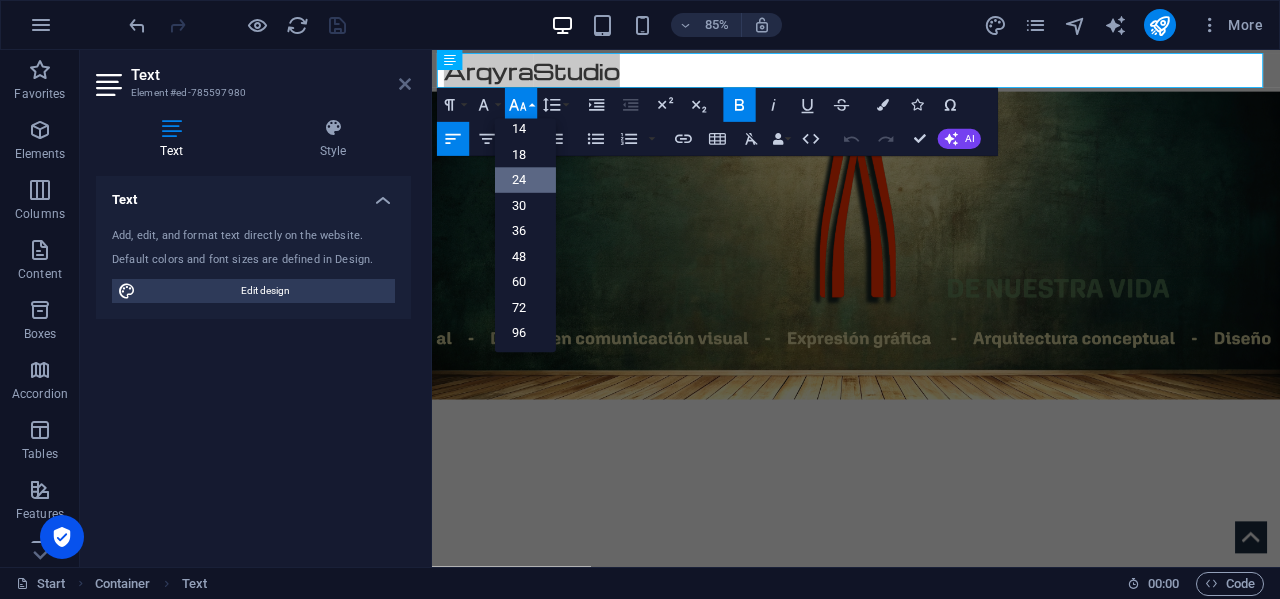 click at bounding box center (405, 84) 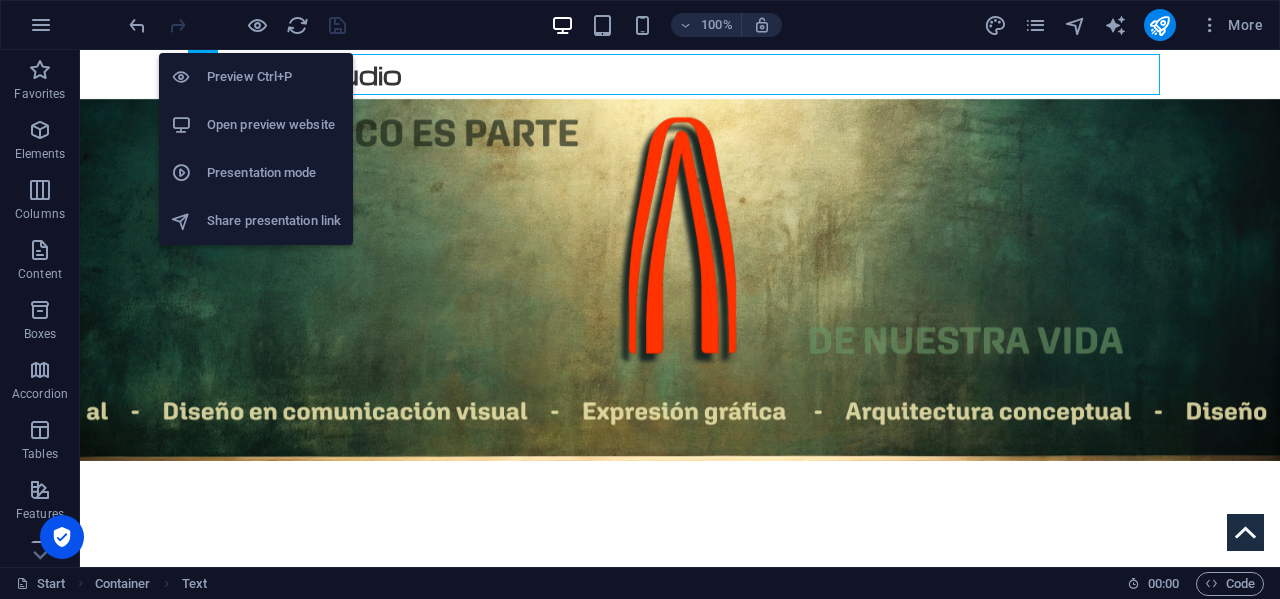click on "Open preview website" at bounding box center (274, 125) 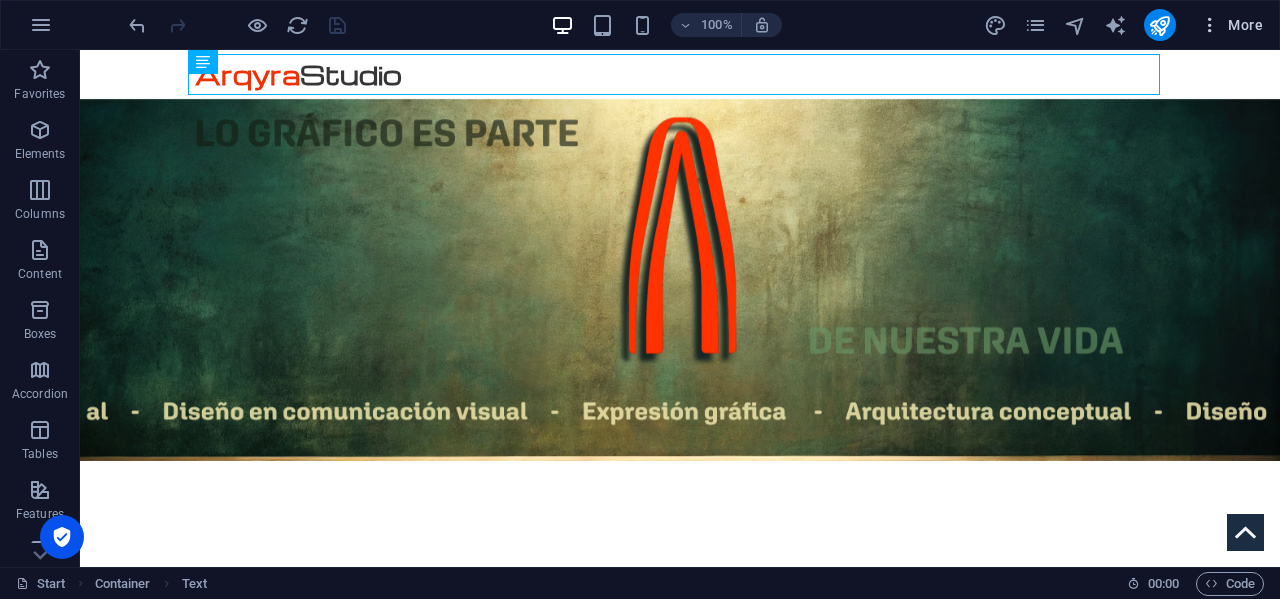 click on "More" at bounding box center (1231, 25) 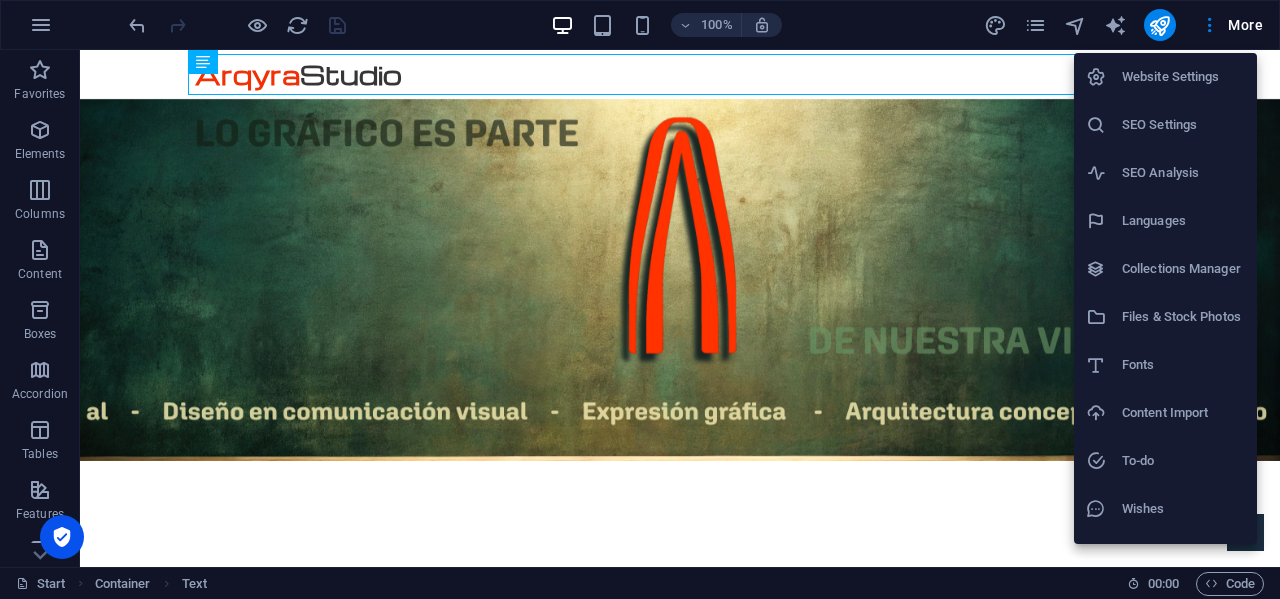 click on "Files & Stock Photos" at bounding box center (1183, 317) 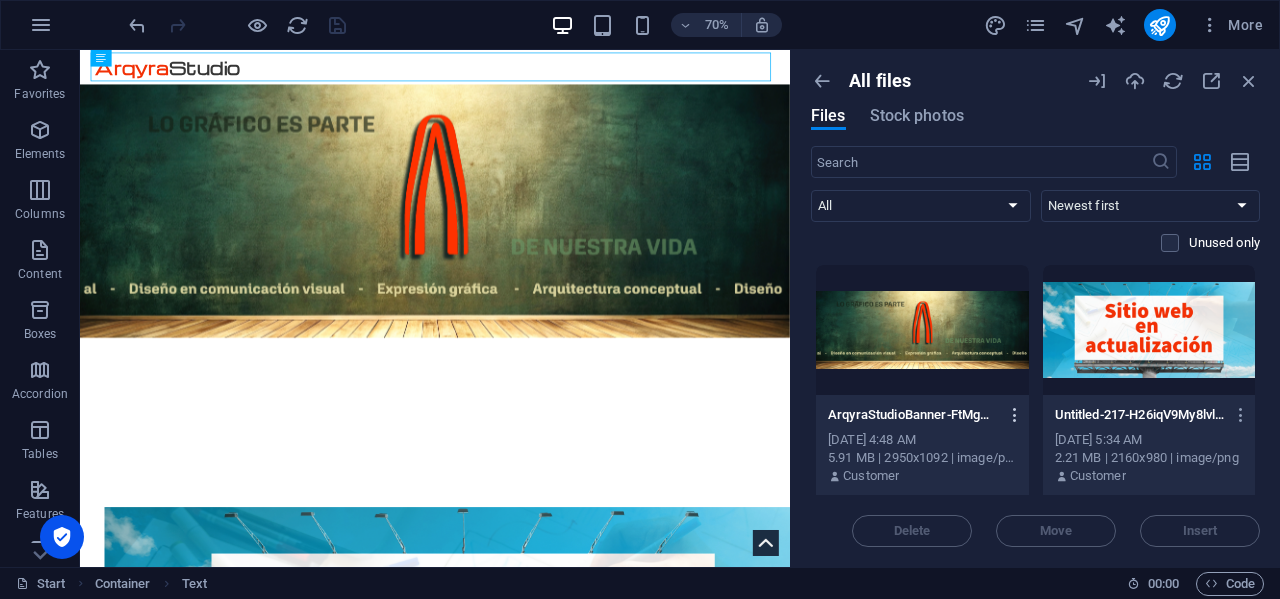 click at bounding box center (1015, 415) 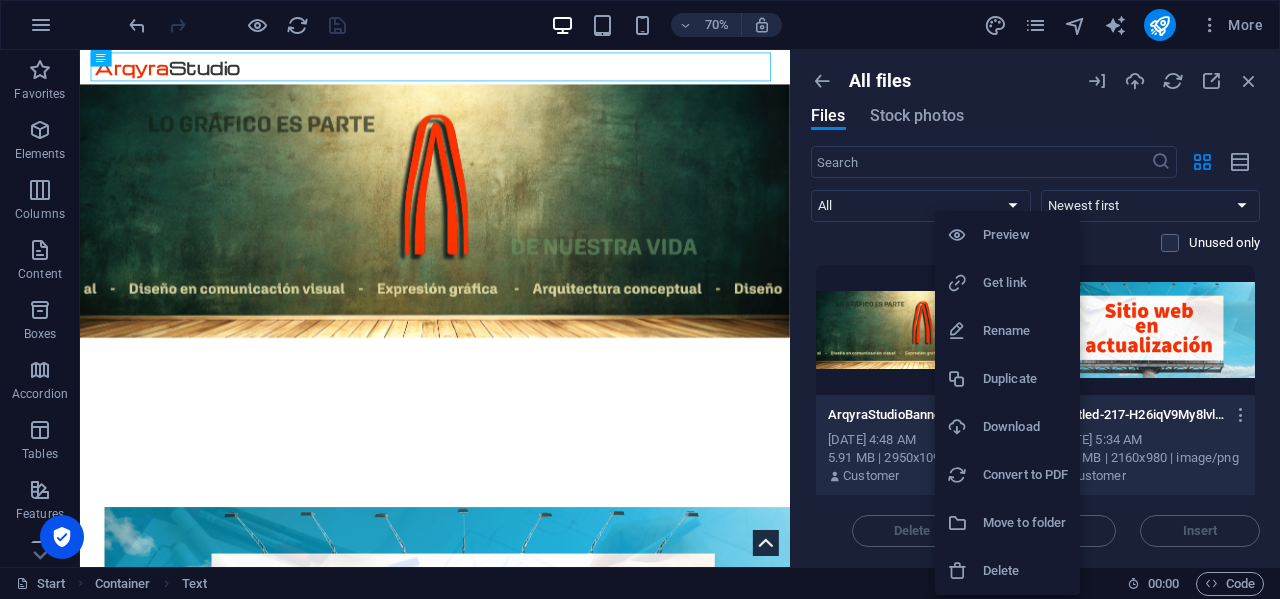 click on "Delete" at bounding box center (1025, 571) 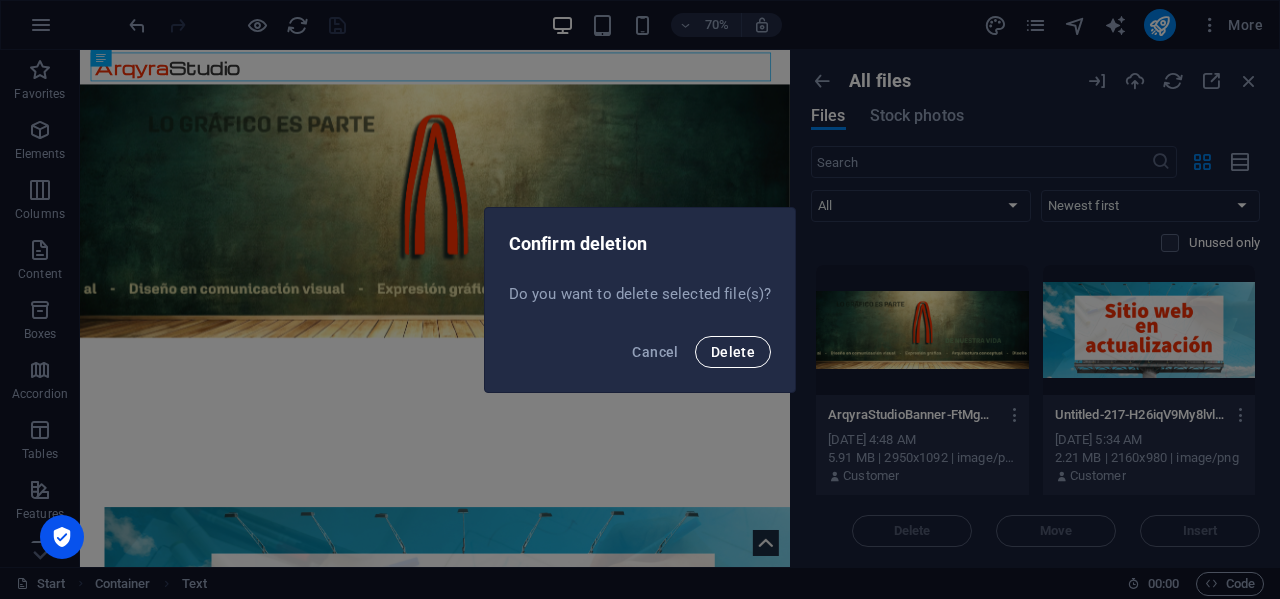 click on "Delete" at bounding box center (733, 352) 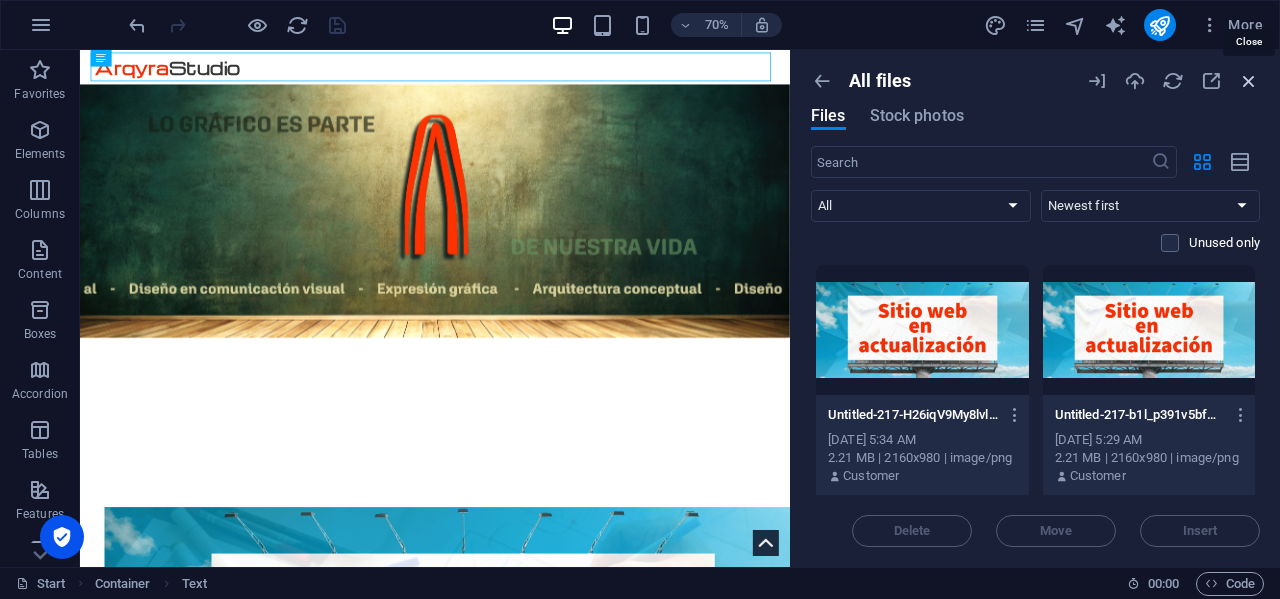 click at bounding box center (1249, 81) 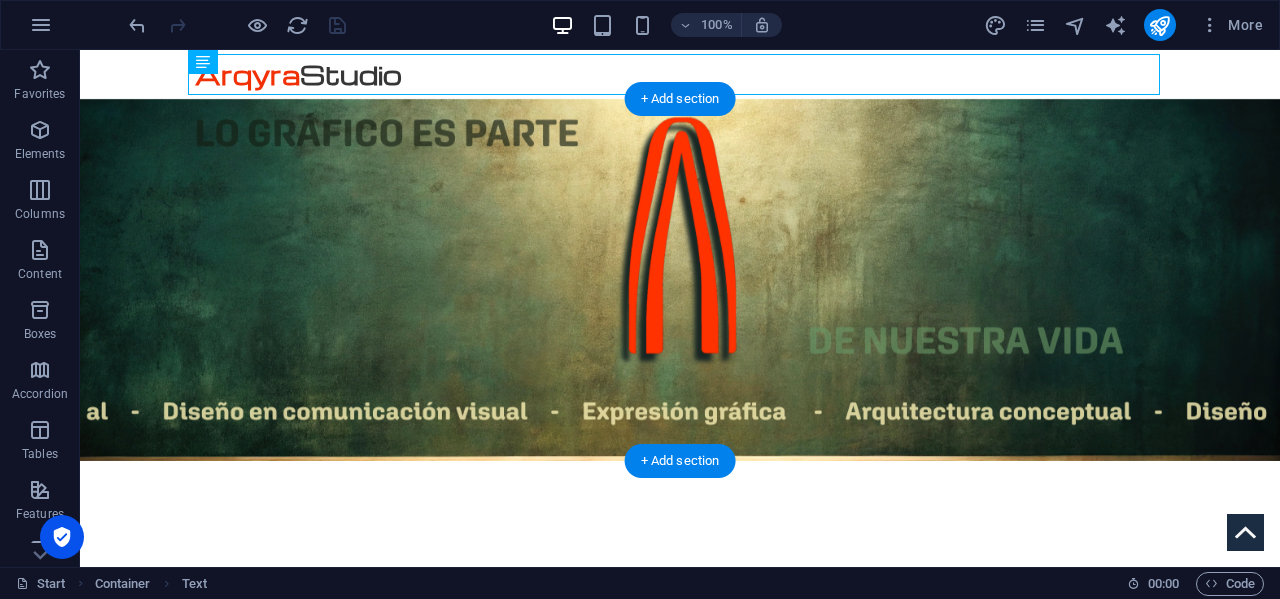 click at bounding box center [680, 280] 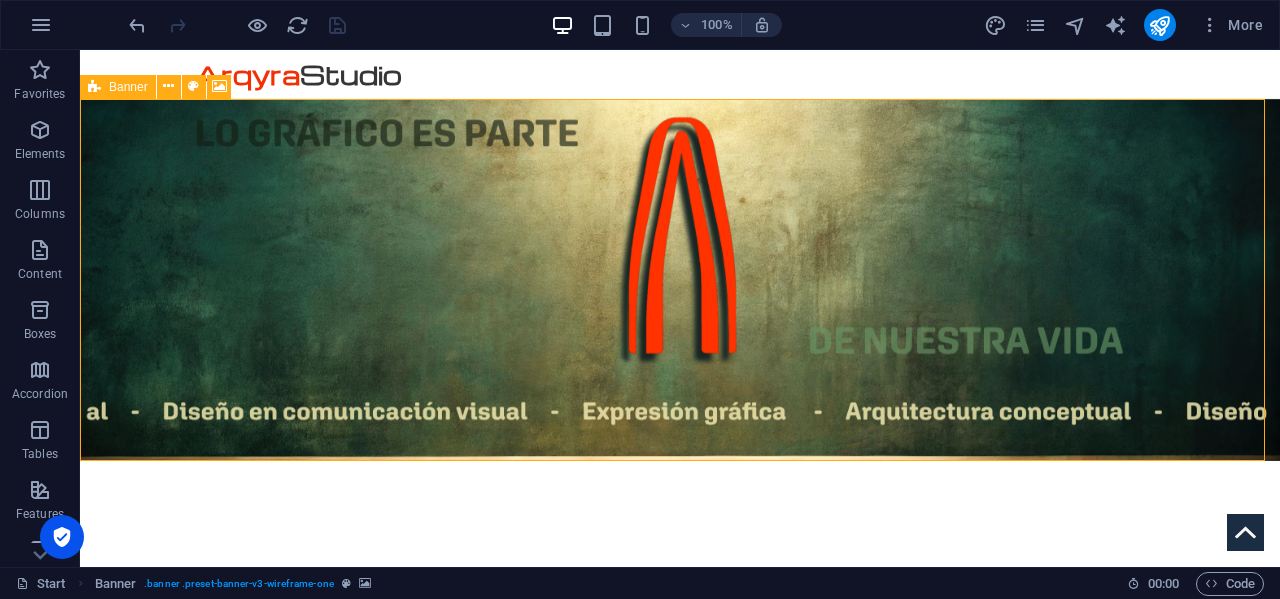 click on "Banner" at bounding box center [128, 87] 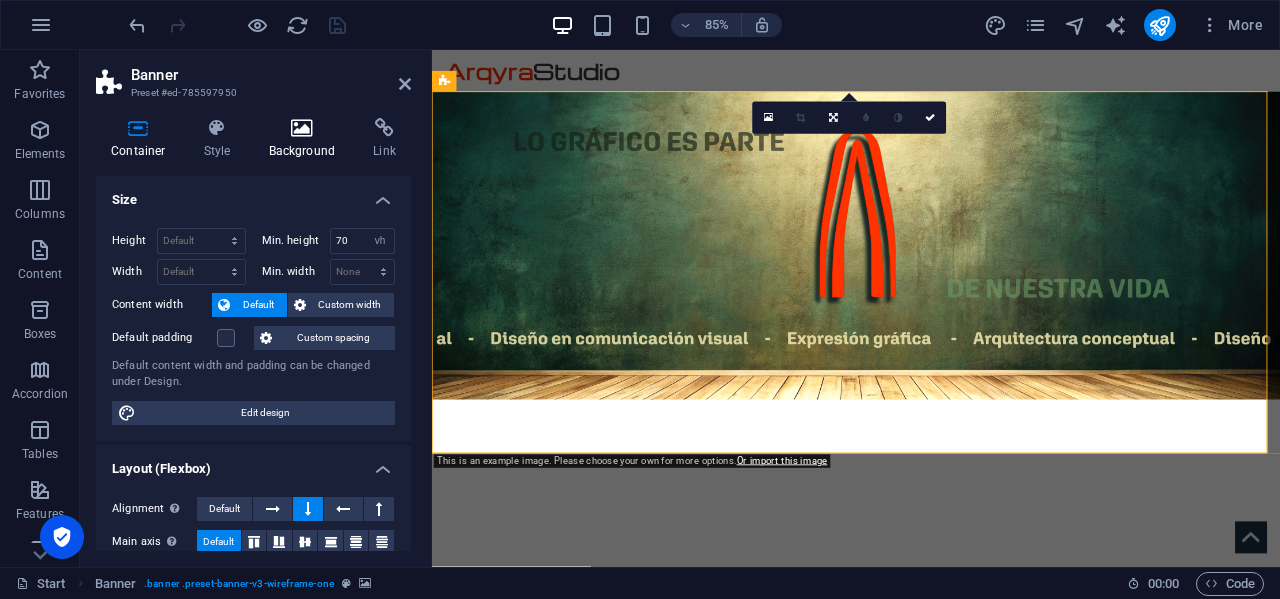 click at bounding box center [302, 128] 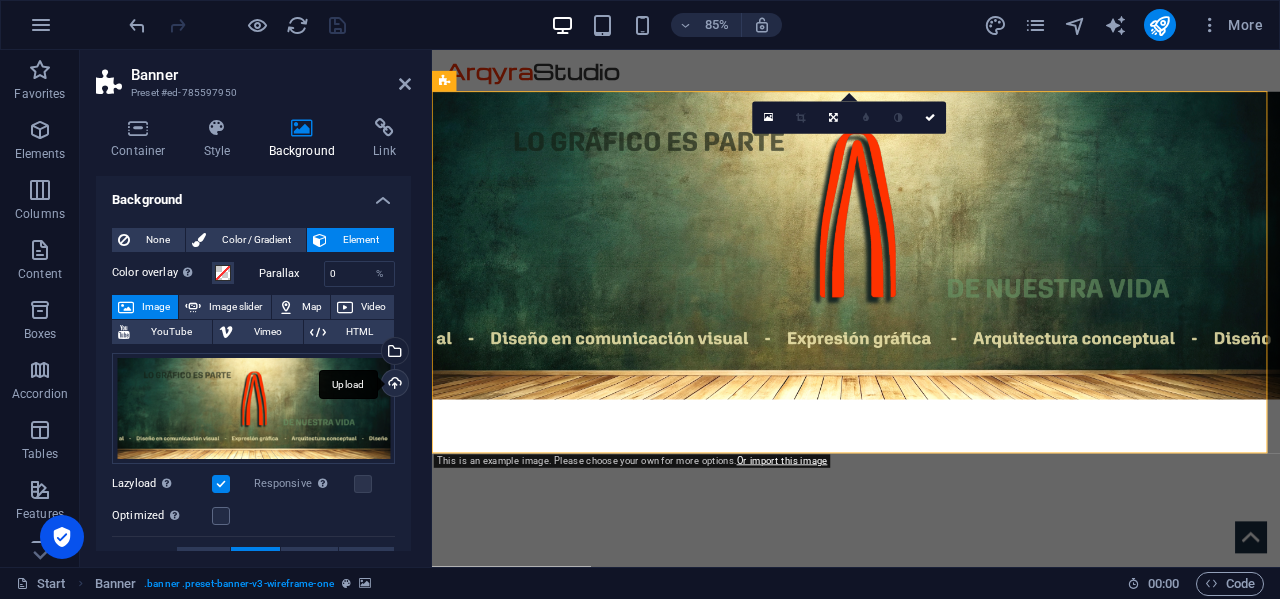 click on "Upload" at bounding box center (393, 385) 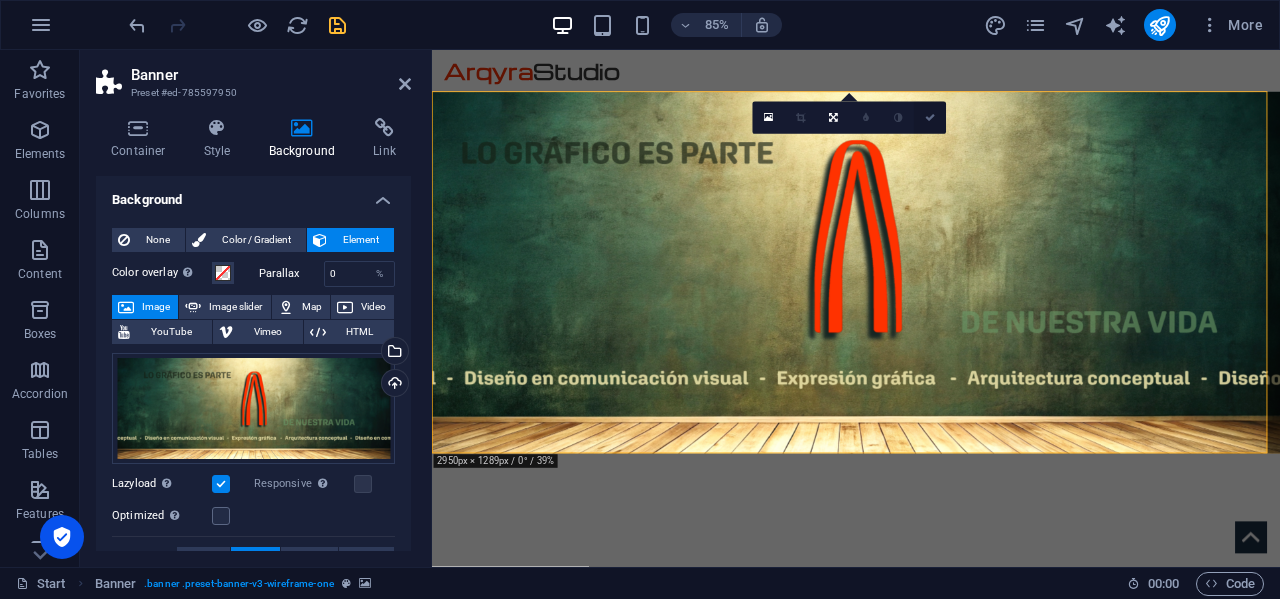 click at bounding box center [930, 118] 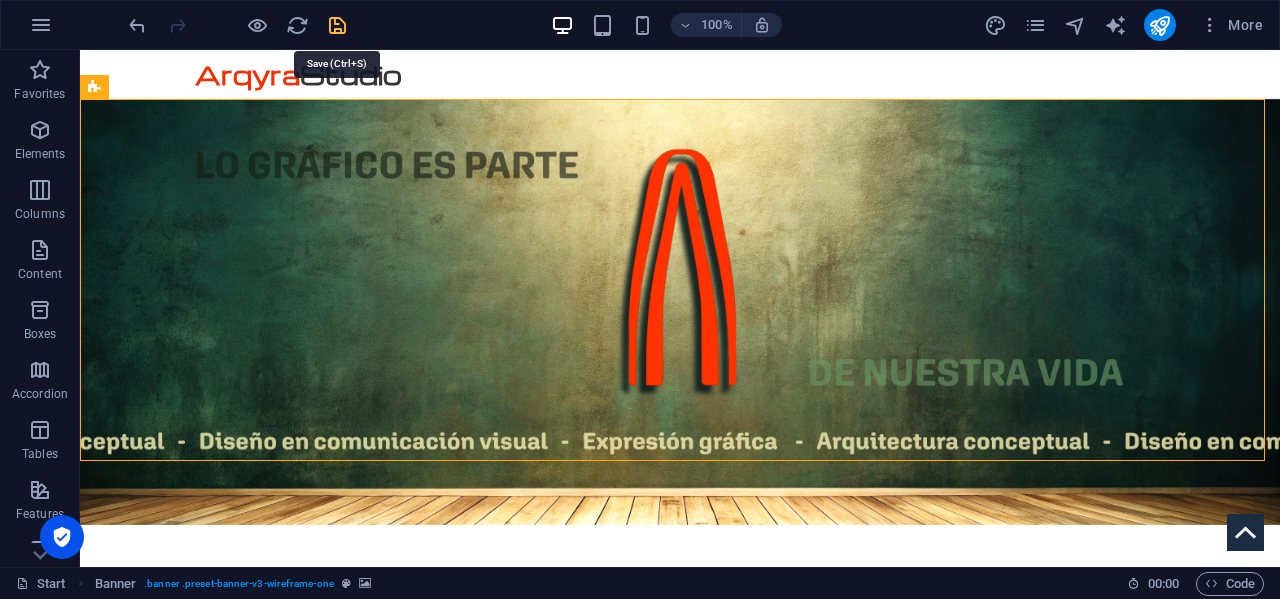 click at bounding box center [337, 25] 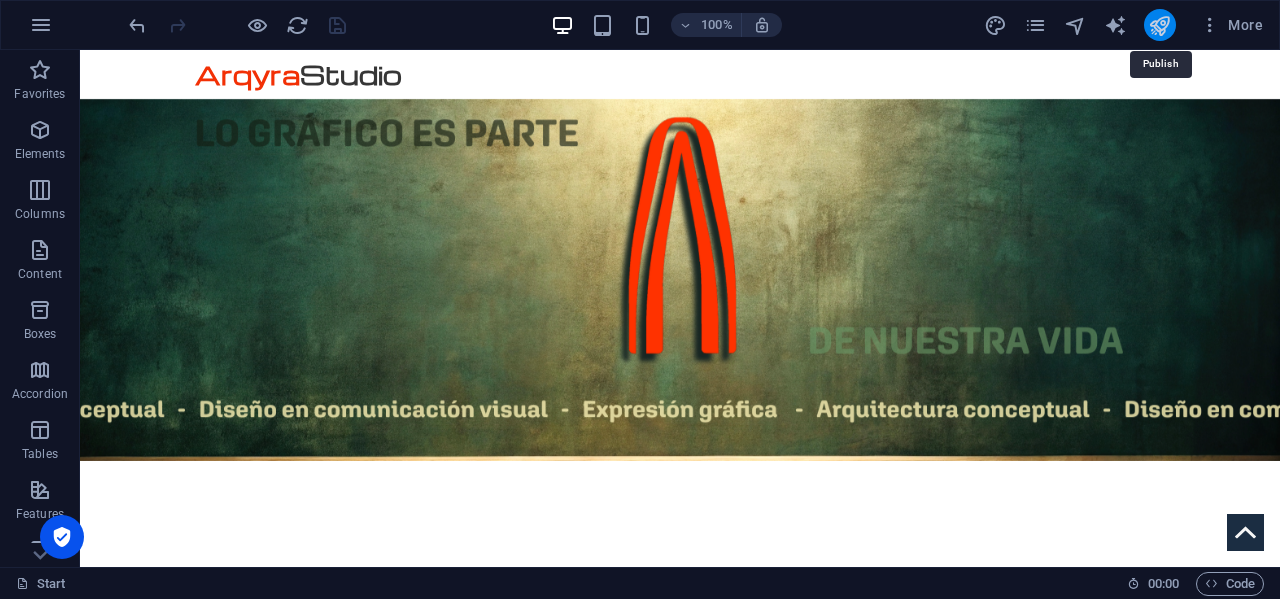 click at bounding box center (1159, 25) 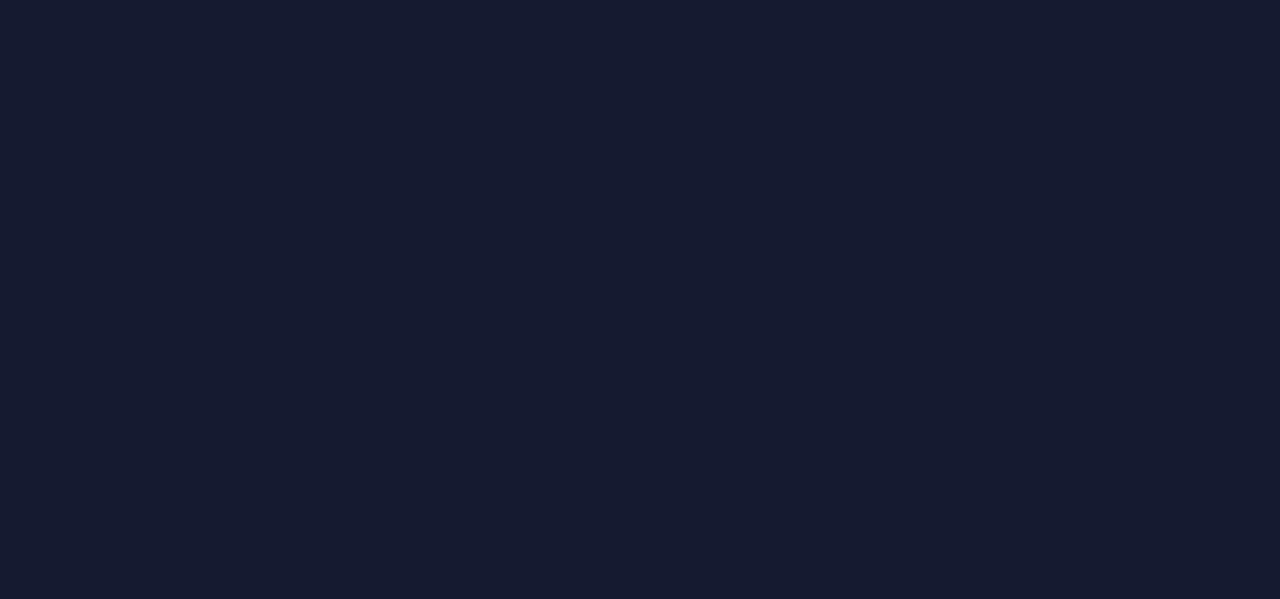 scroll, scrollTop: 0, scrollLeft: 0, axis: both 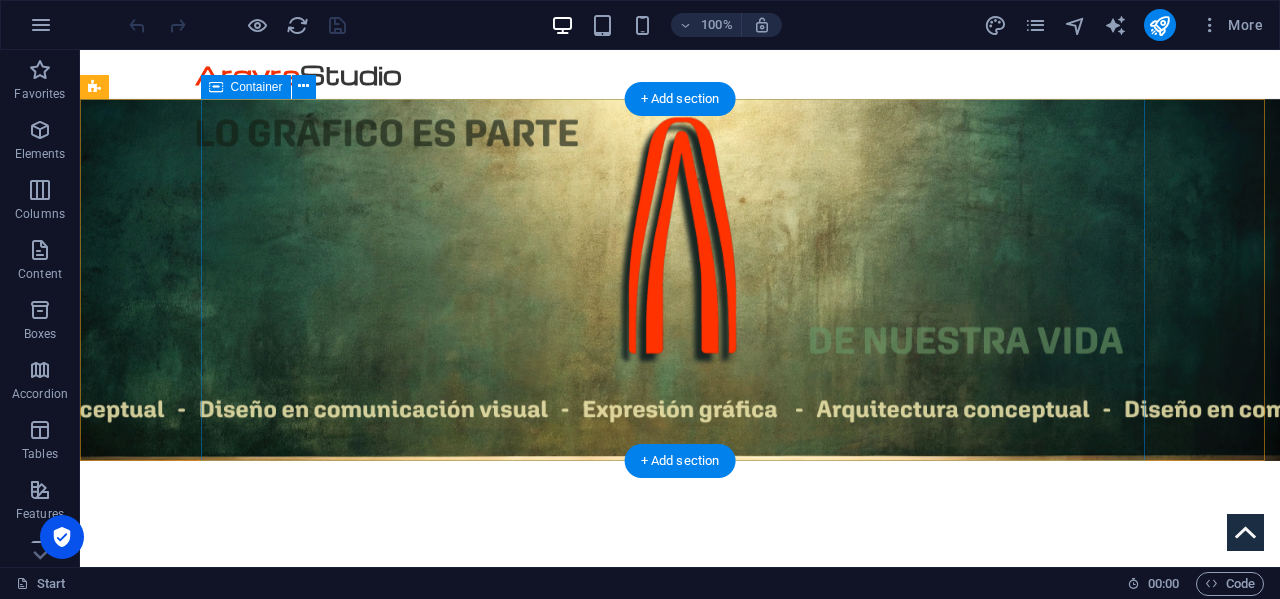 click at bounding box center (680, 557) 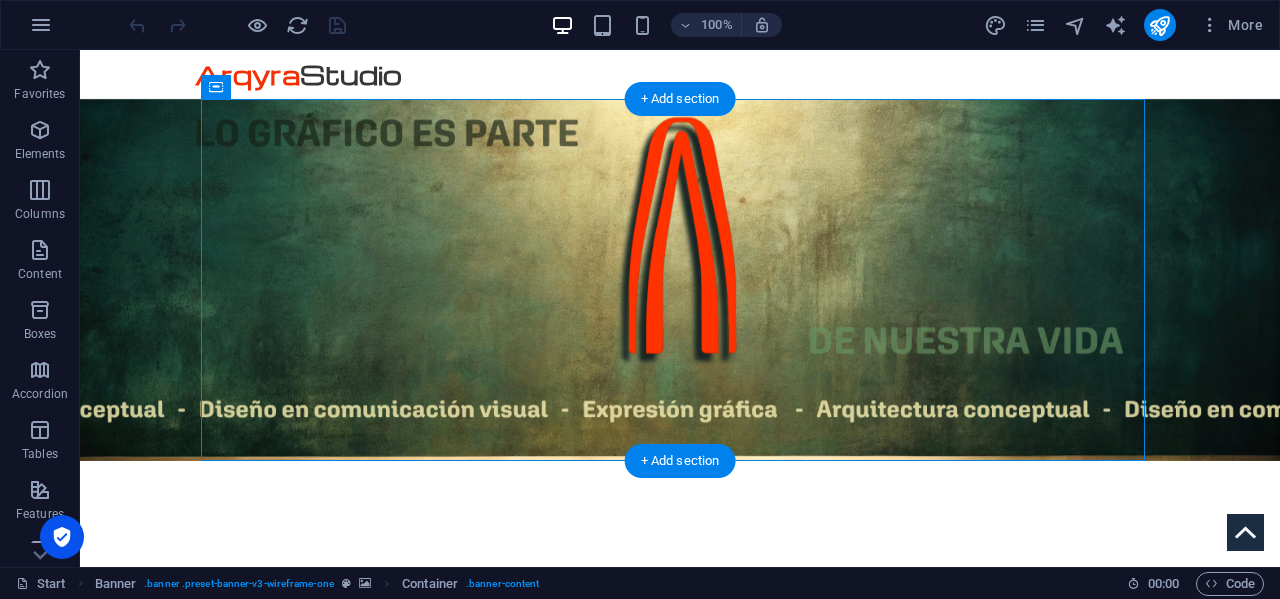click at bounding box center (680, 280) 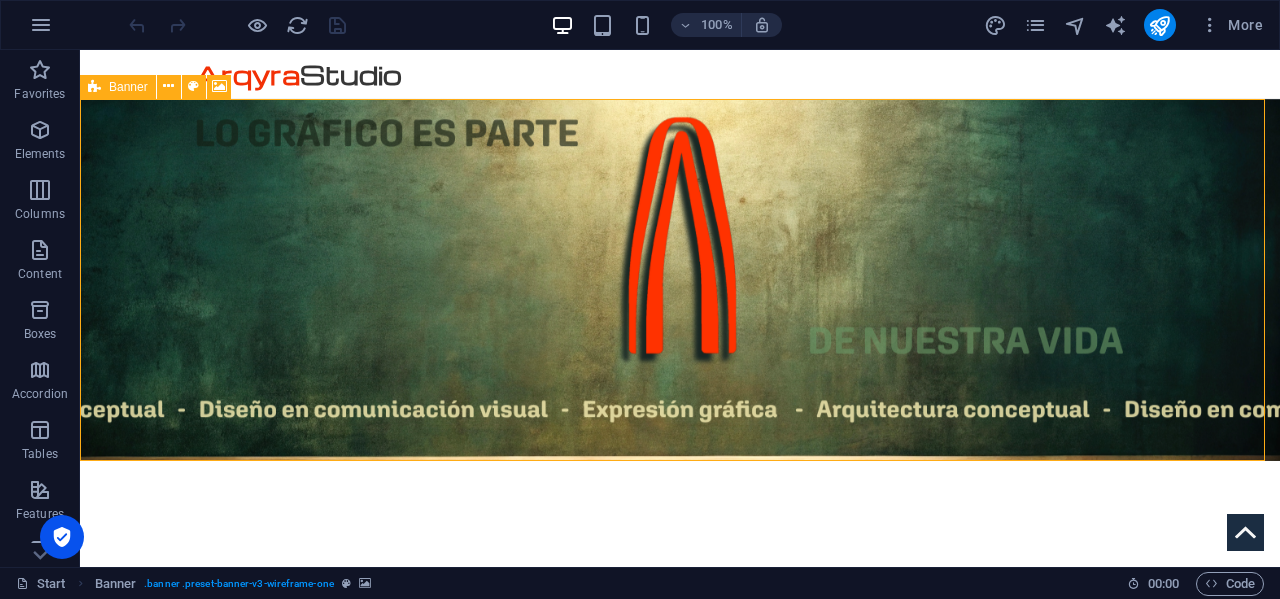 click on "Banner" at bounding box center [118, 87] 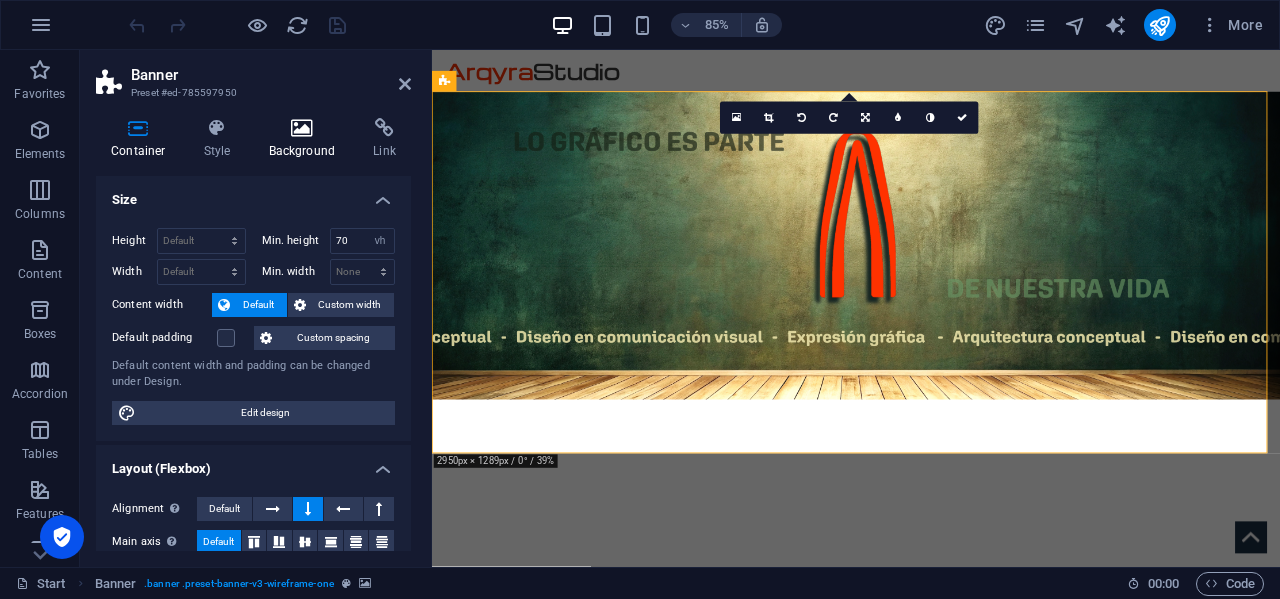 click at bounding box center (302, 128) 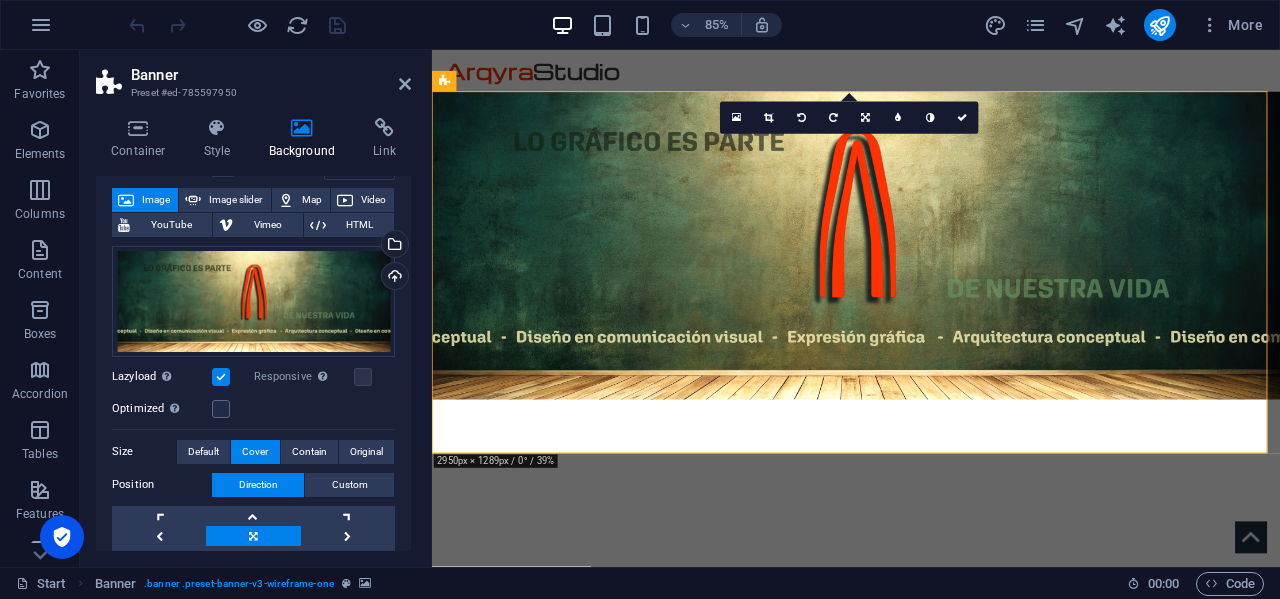 scroll, scrollTop: 100, scrollLeft: 0, axis: vertical 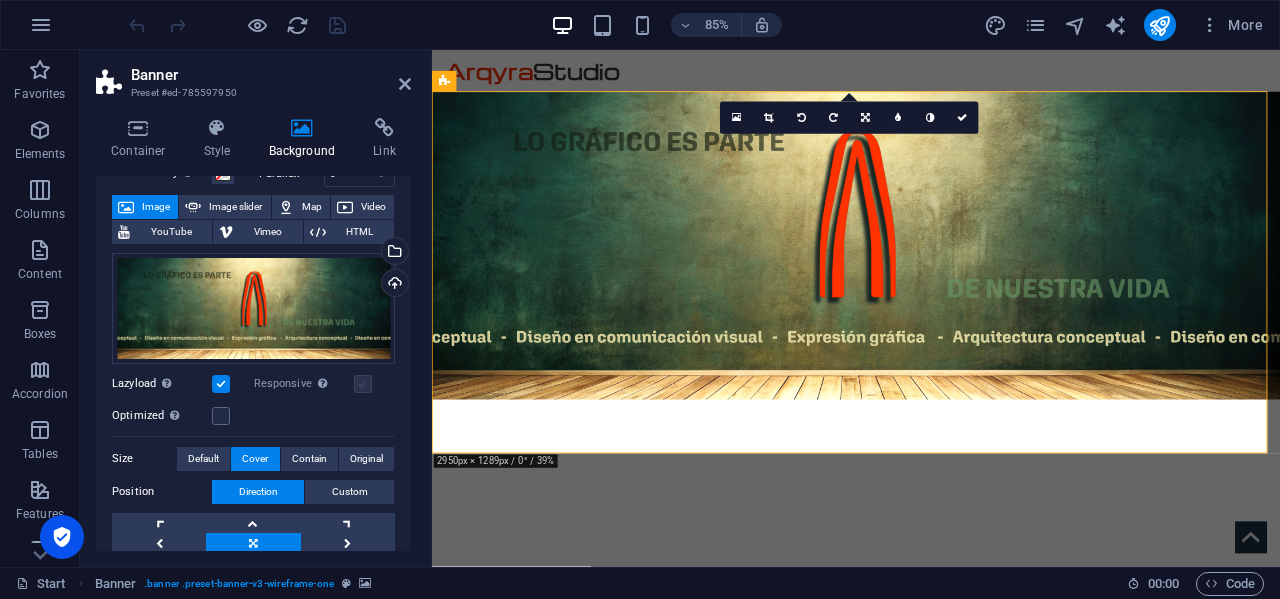 click at bounding box center [363, 384] 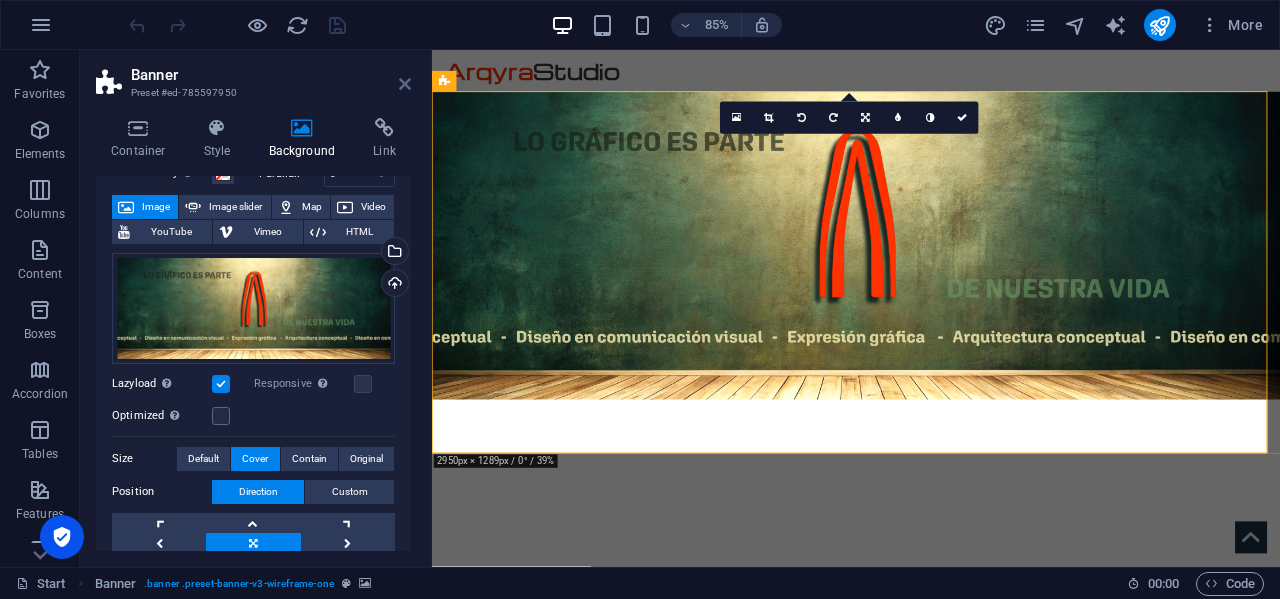 click at bounding box center [405, 84] 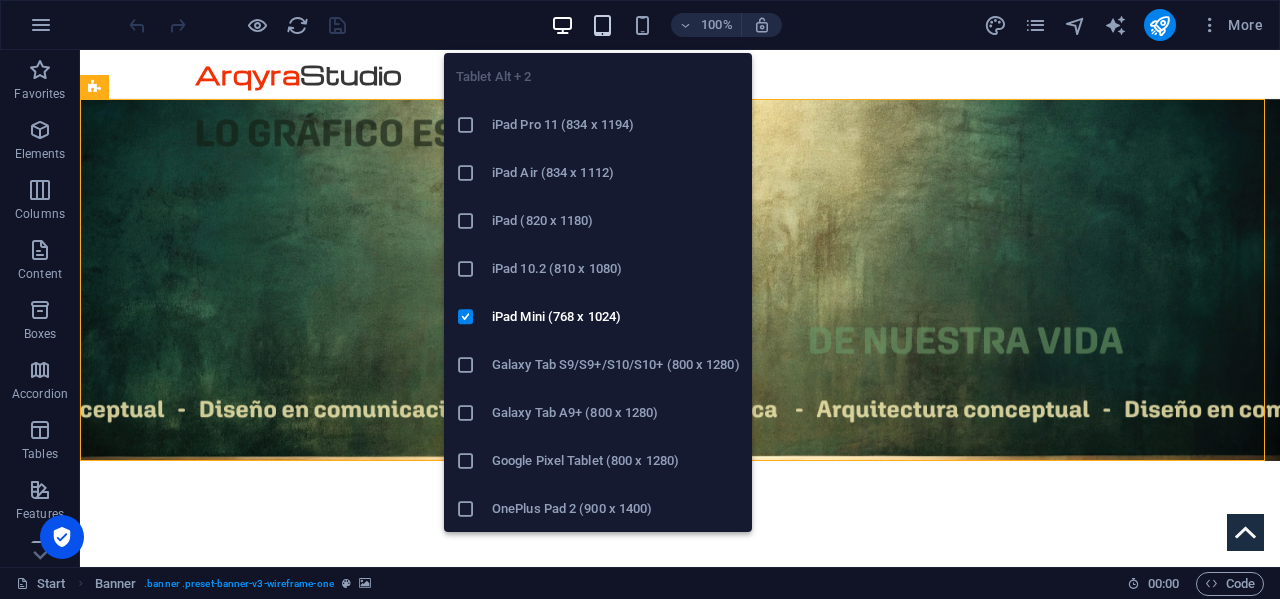 click at bounding box center (602, 25) 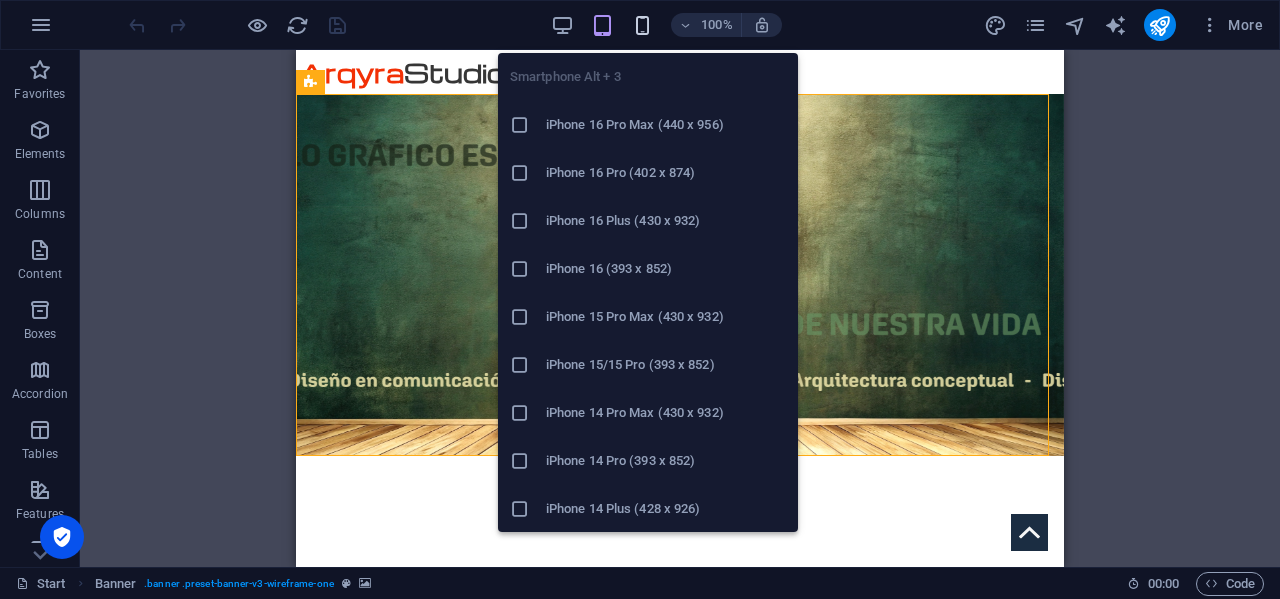 click at bounding box center (642, 25) 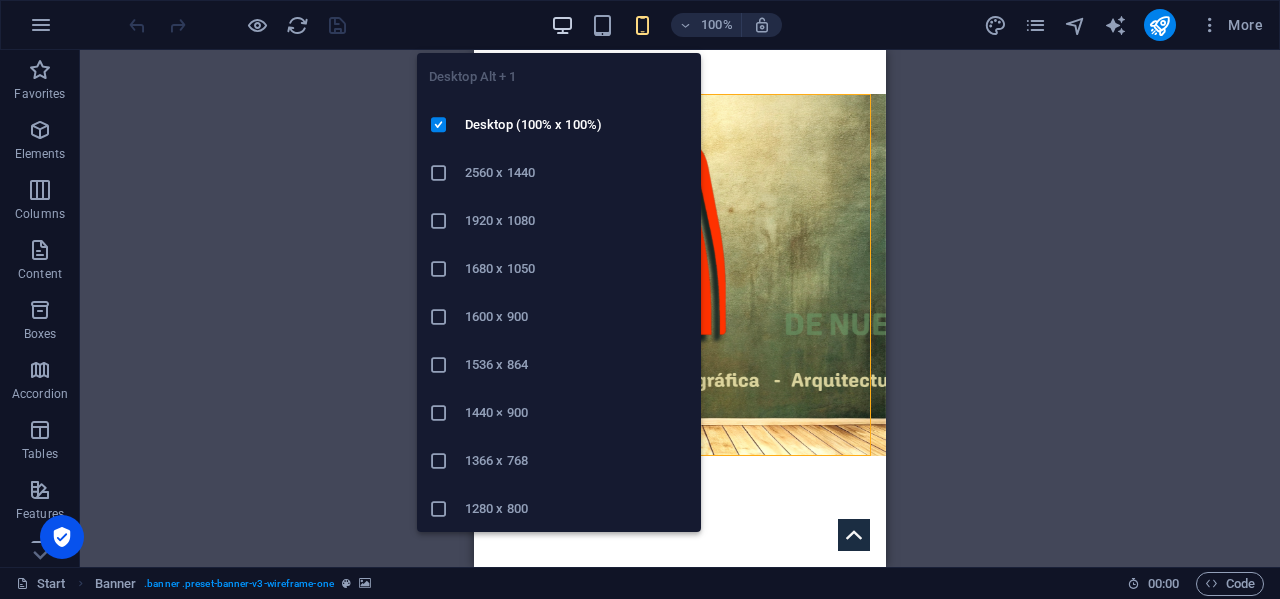 click at bounding box center [562, 25] 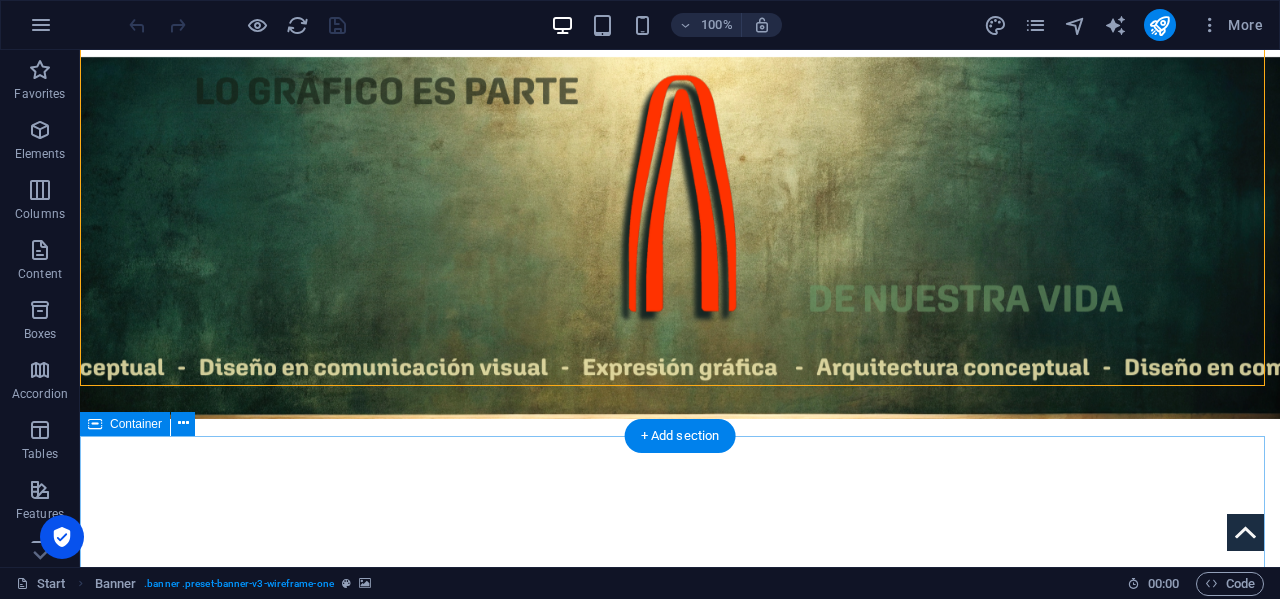 scroll, scrollTop: 0, scrollLeft: 0, axis: both 